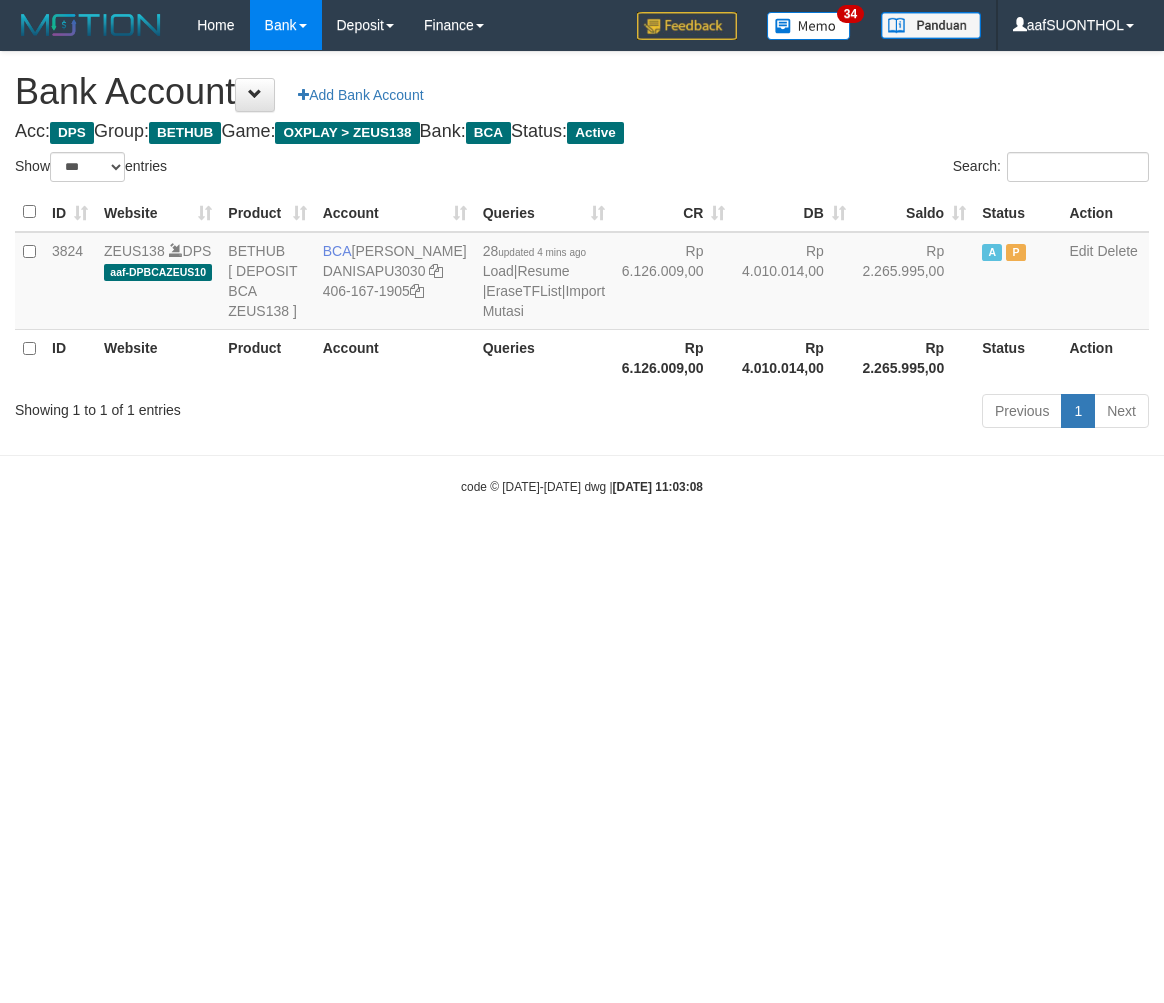 select on "***" 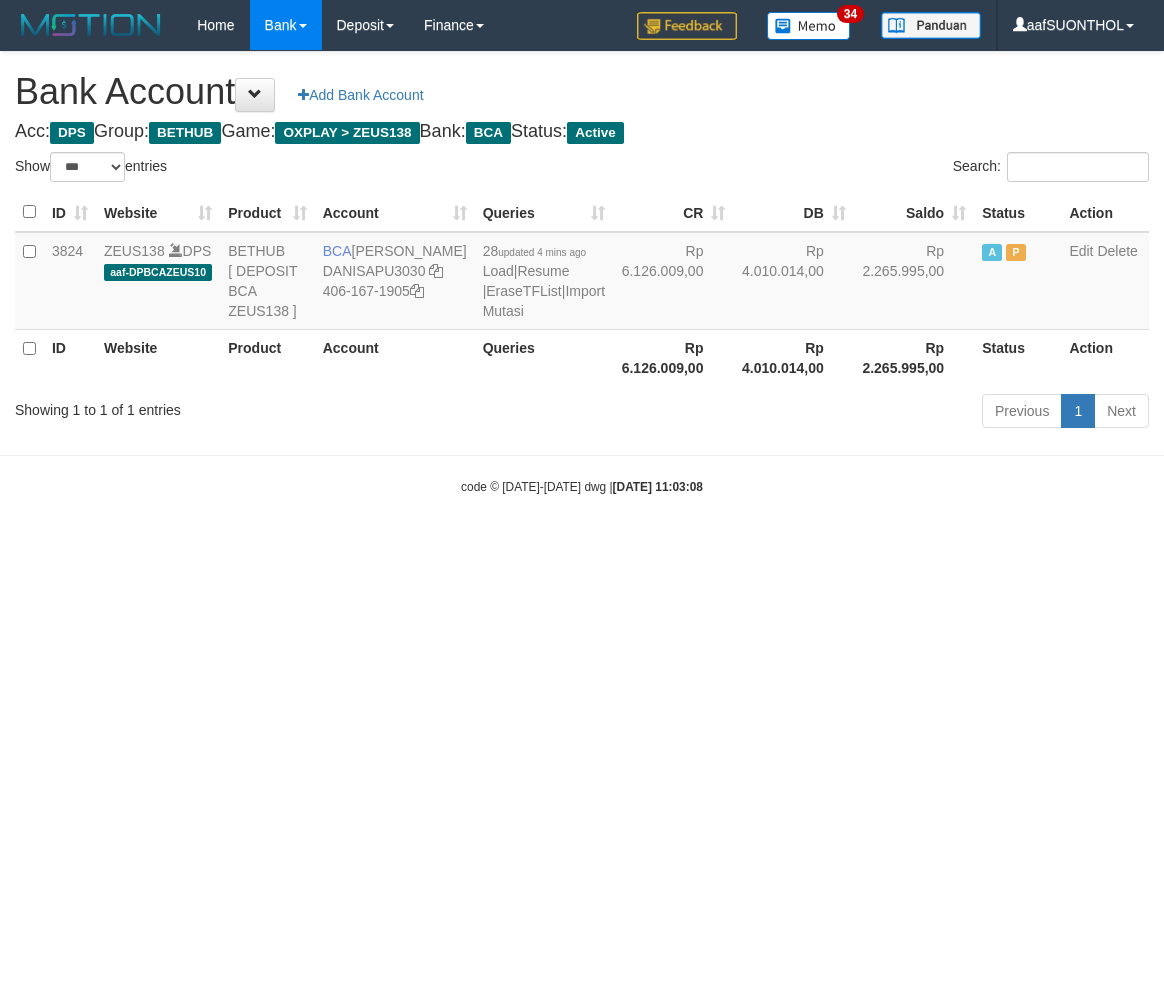scroll, scrollTop: 0, scrollLeft: 0, axis: both 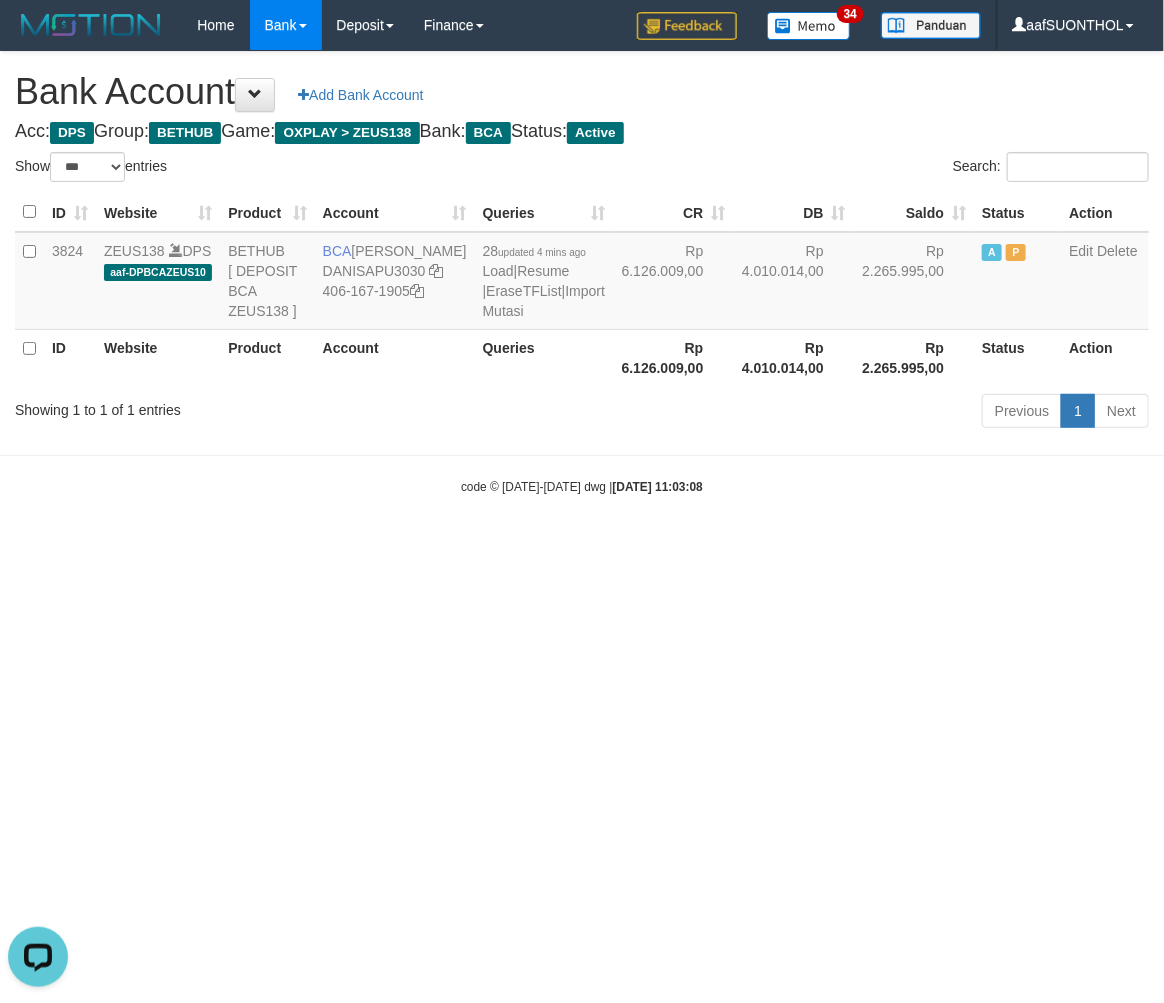 click on "Toggle navigation
Home
Bank
Account List
Load
By Website
Group
[OXPLAY]													ZEUS138
By Load Group (DPS)
Sync" at bounding box center [582, 273] 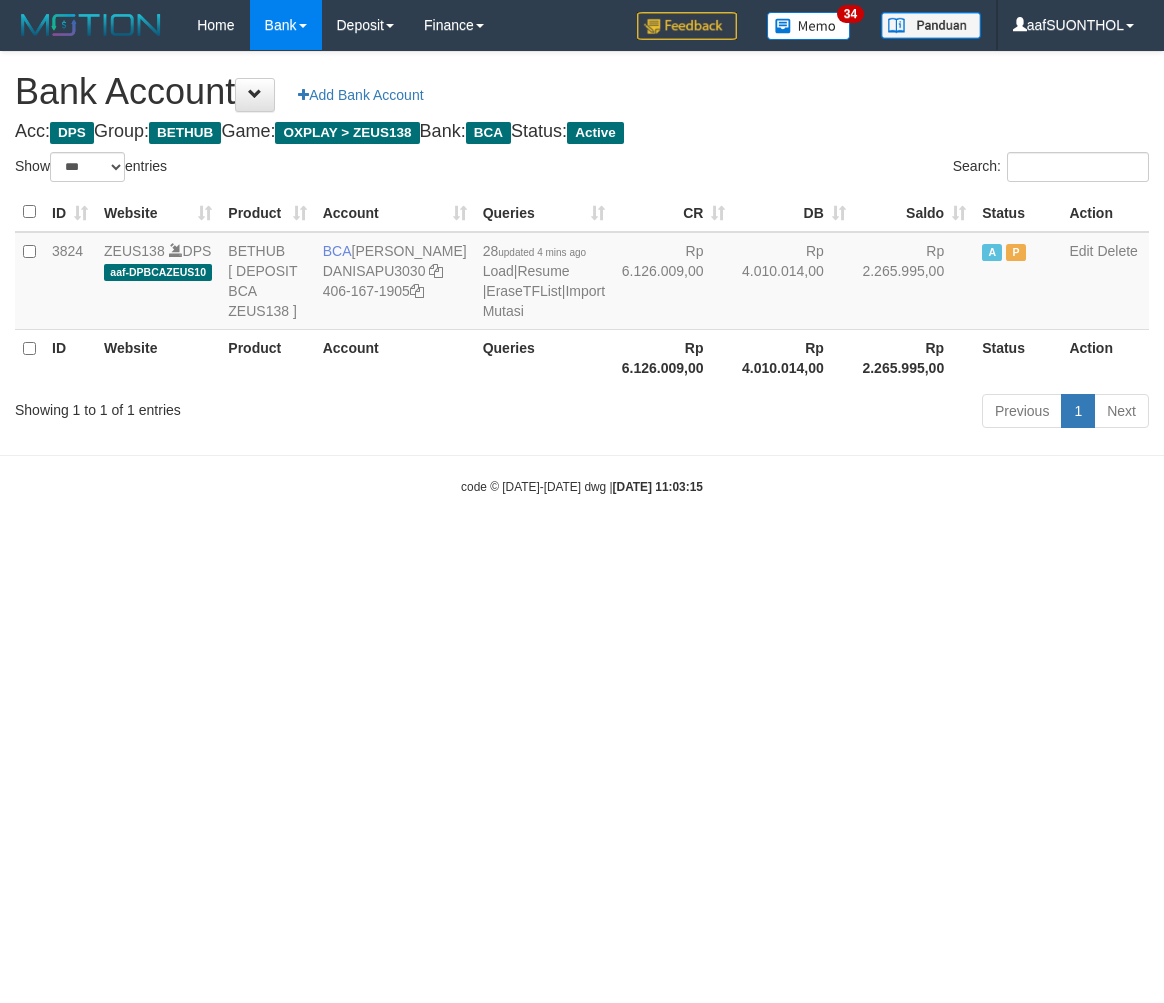 select on "***" 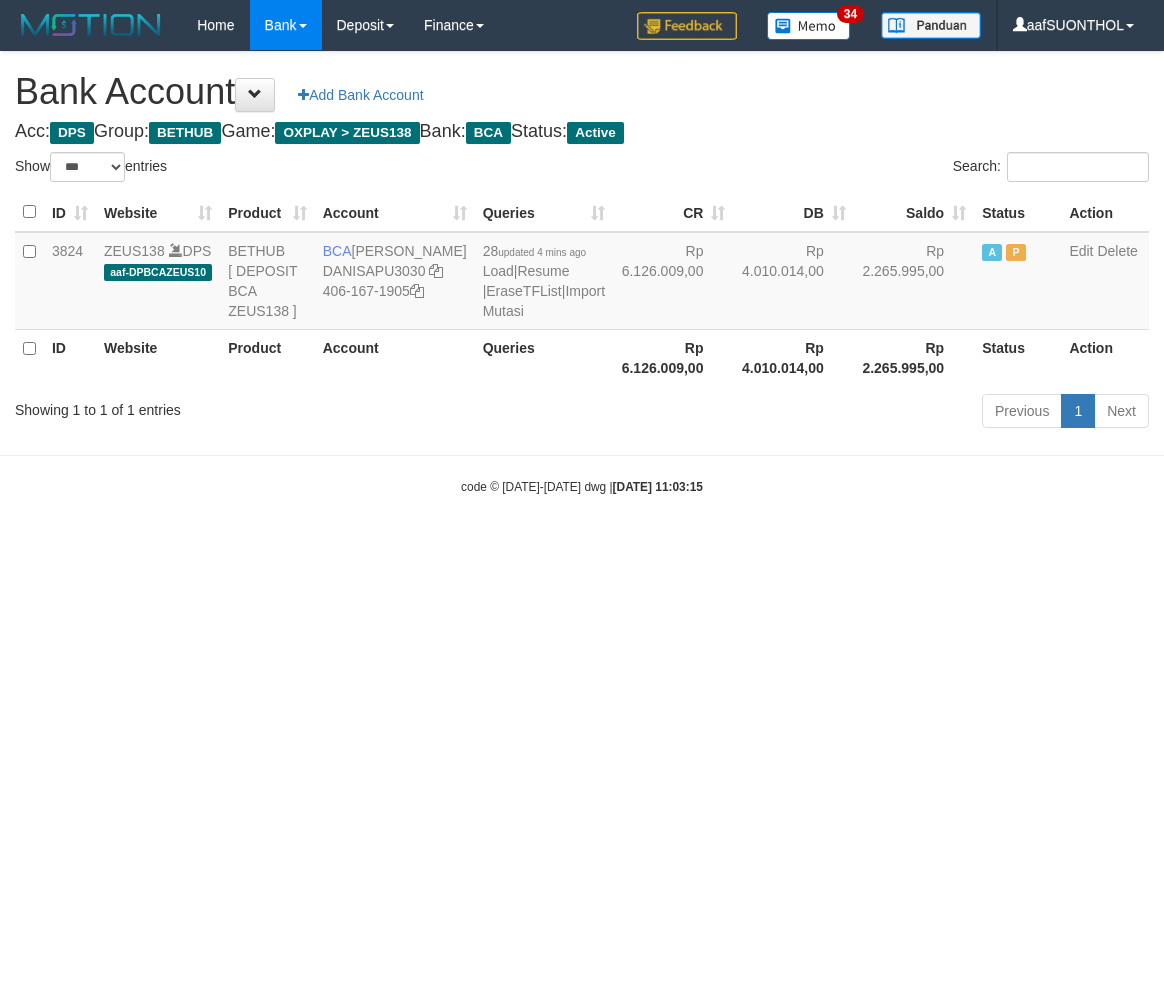 scroll, scrollTop: 0, scrollLeft: 0, axis: both 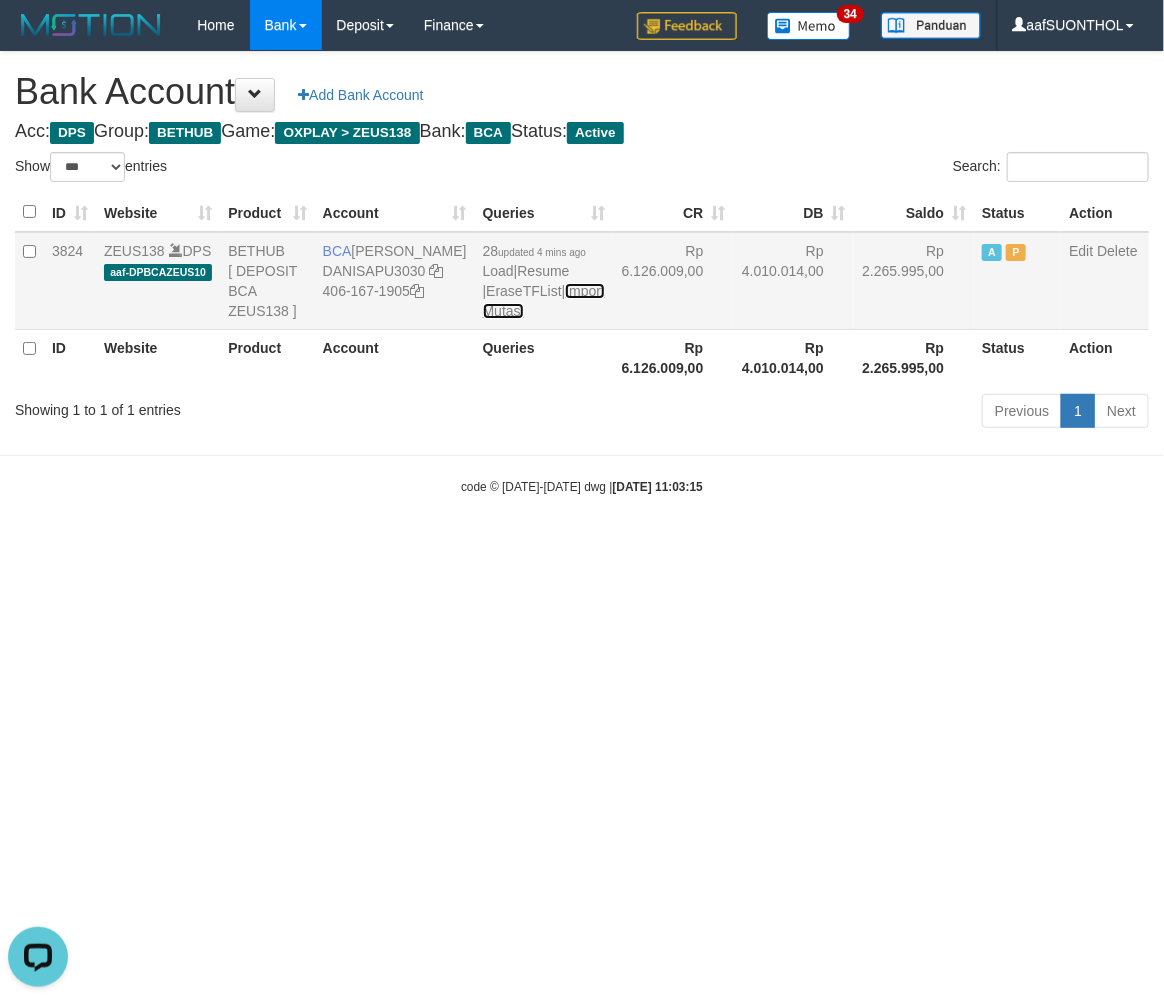 click on "Import Mutasi" at bounding box center [544, 301] 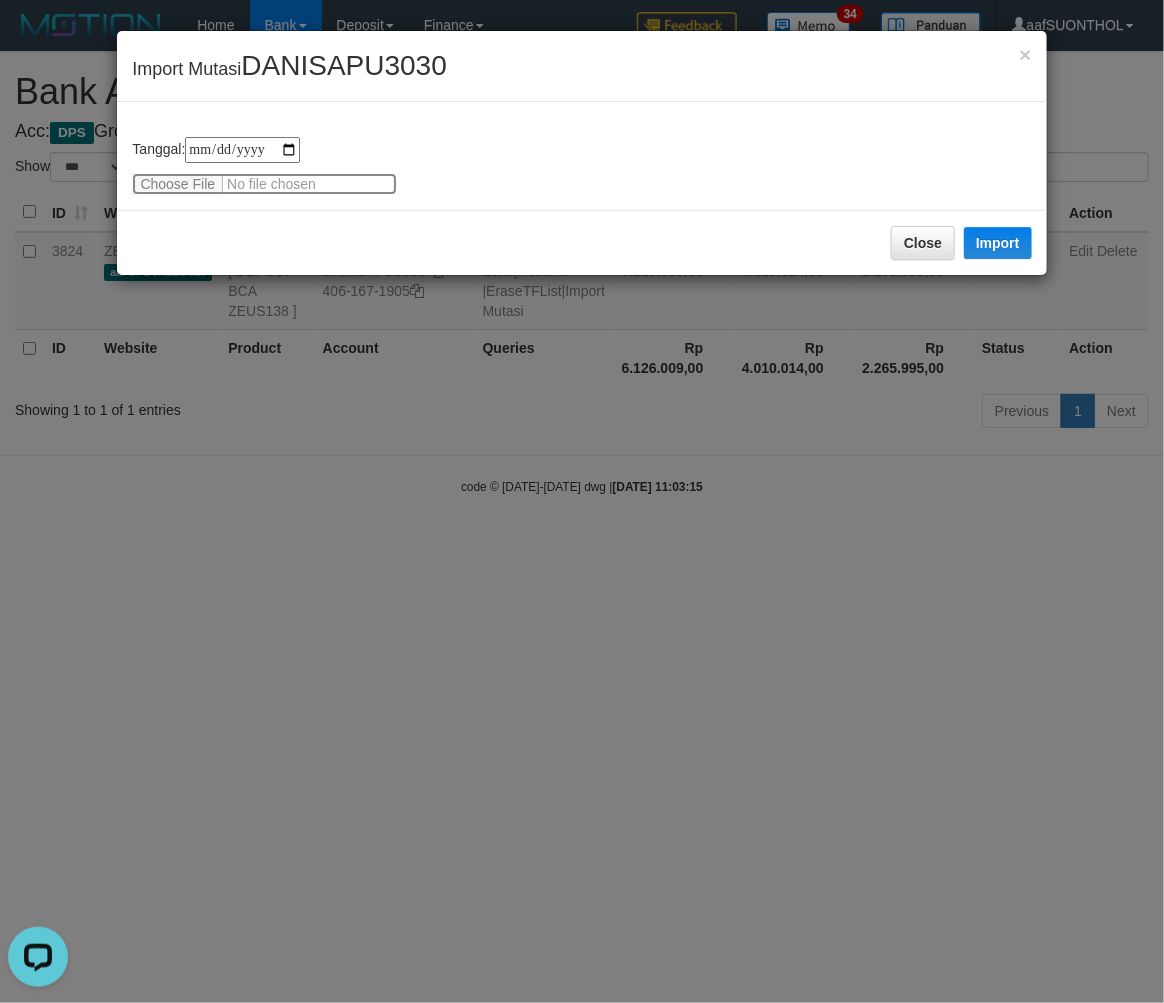 click at bounding box center (264, 184) 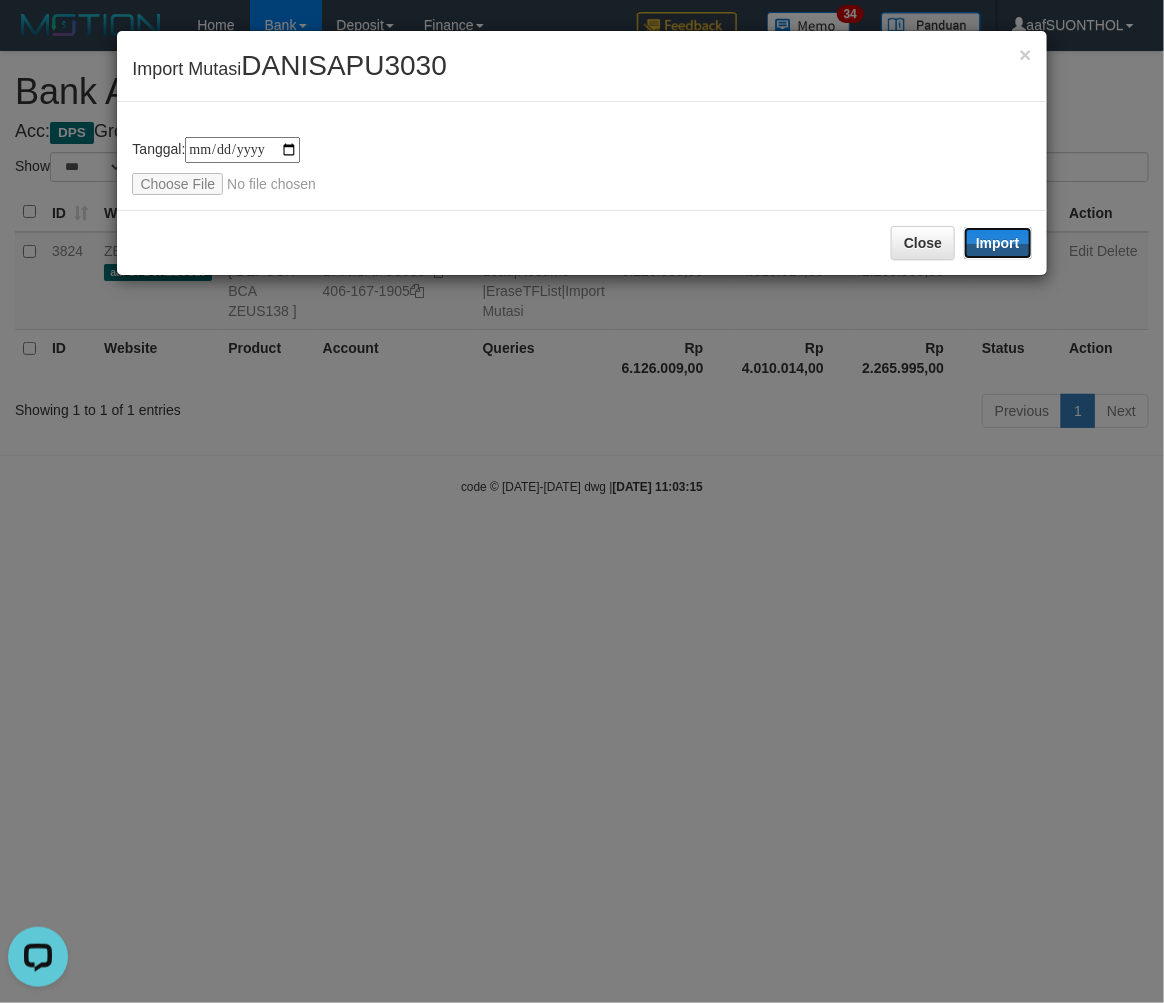 click on "Import" at bounding box center [998, 243] 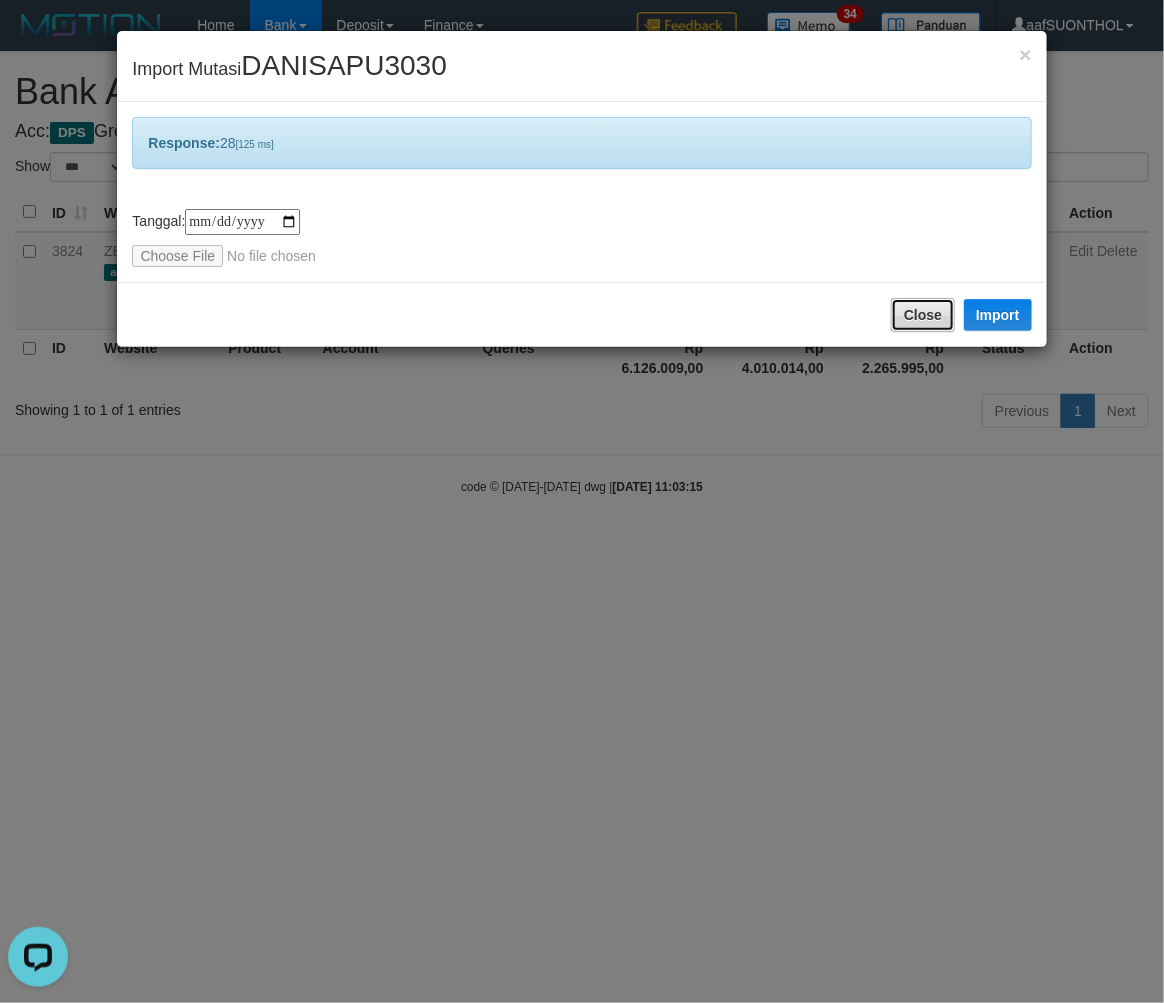 click on "Close" at bounding box center (923, 315) 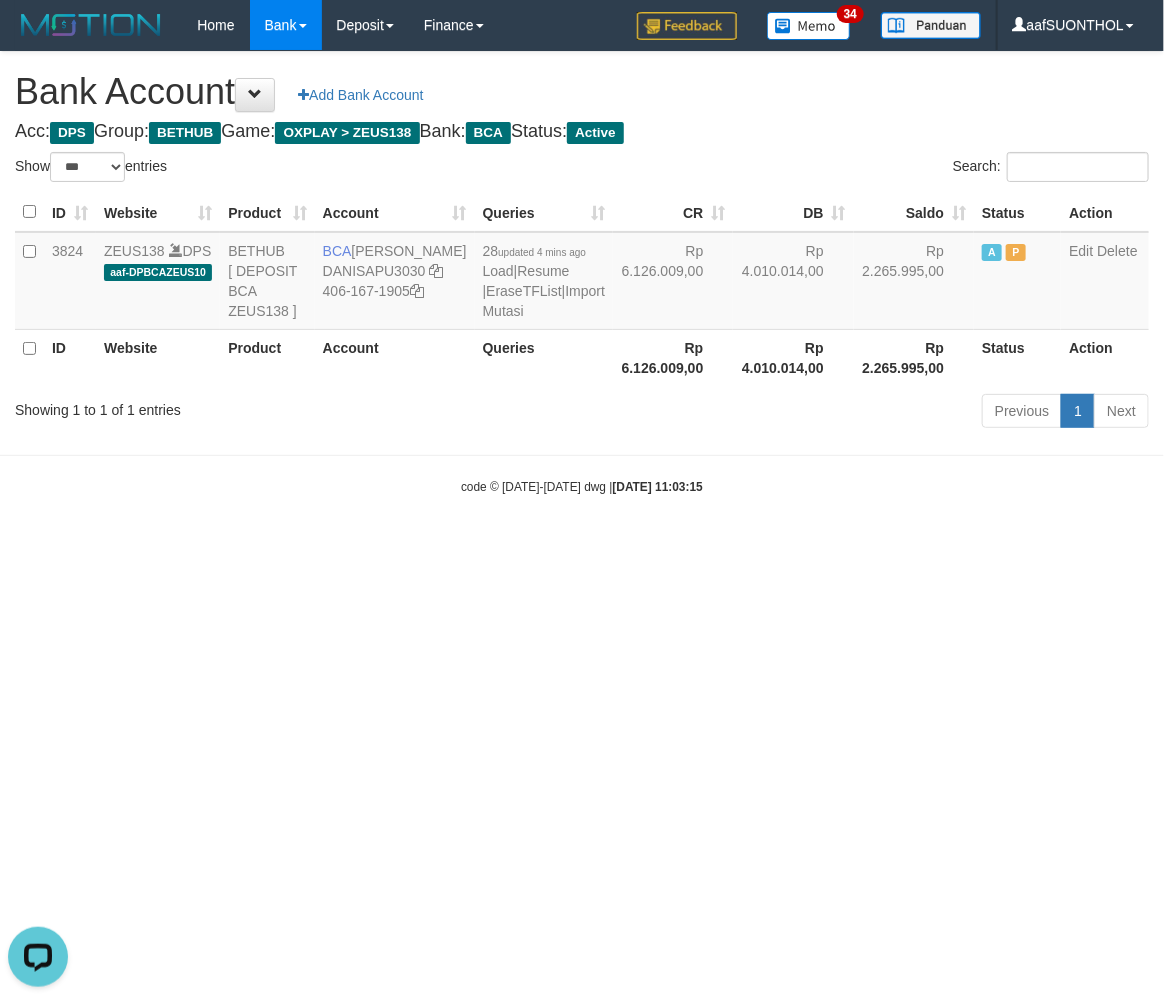 drag, startPoint x: 725, startPoint y: 587, endPoint x: 1147, endPoint y: 436, distance: 448.20197 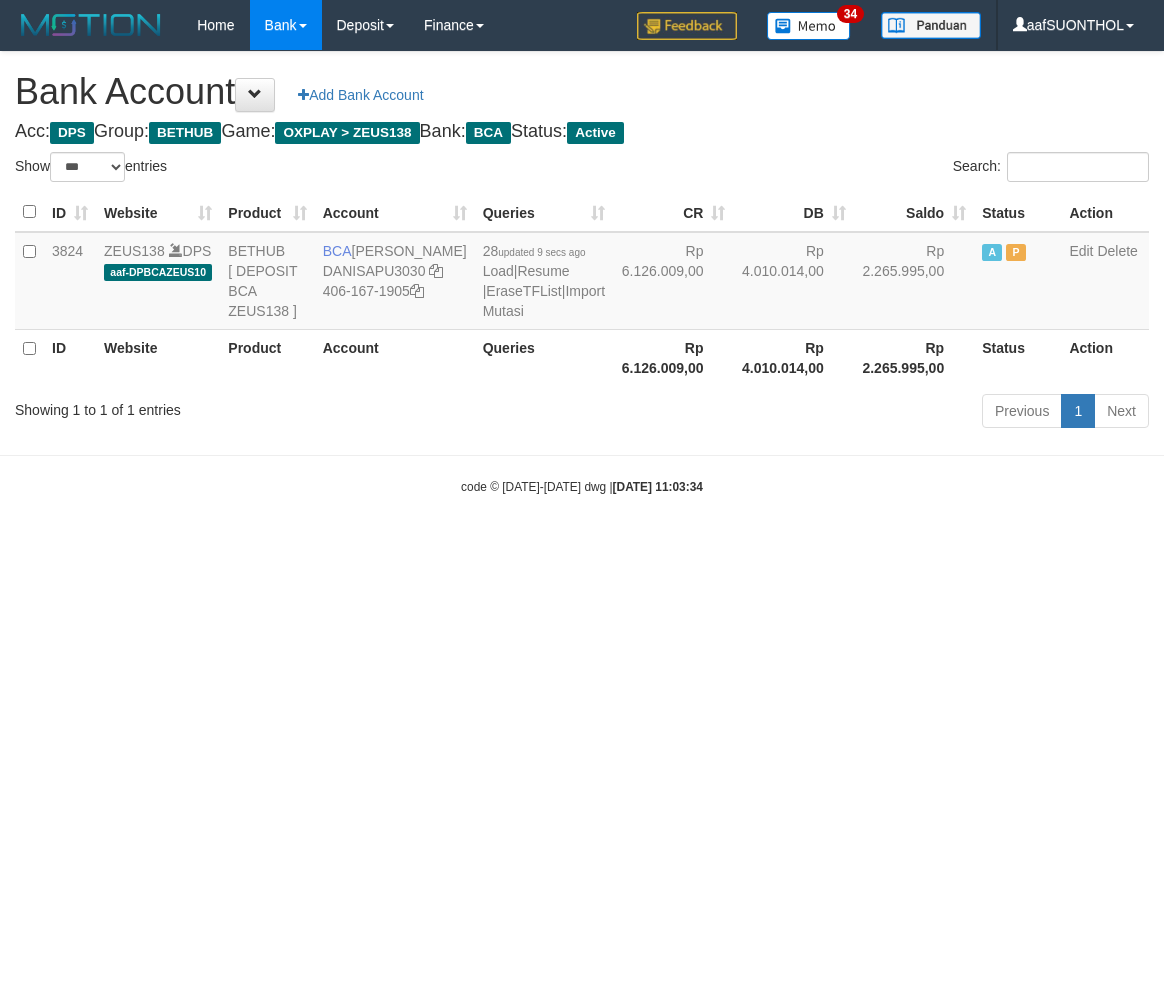 select on "***" 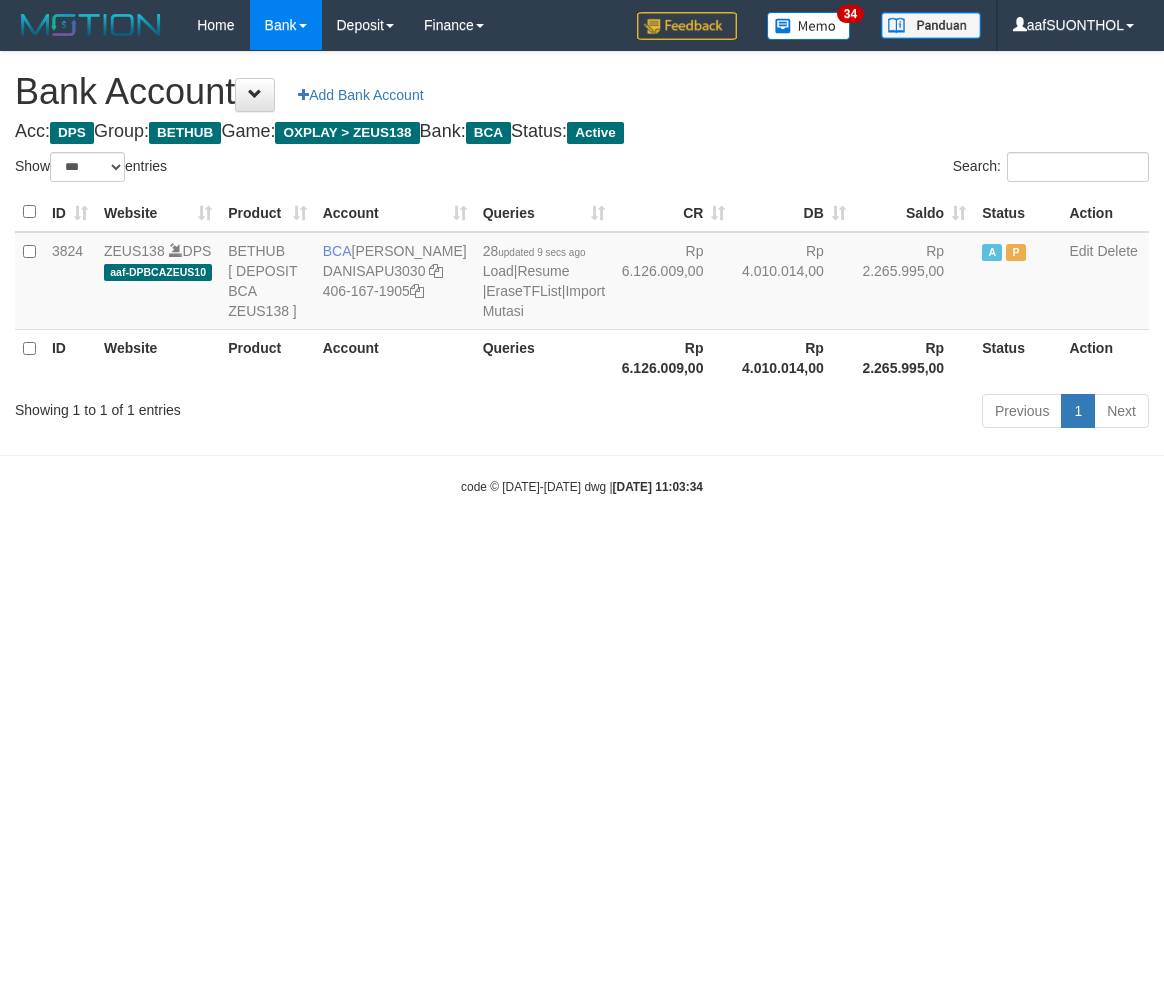 scroll, scrollTop: 0, scrollLeft: 0, axis: both 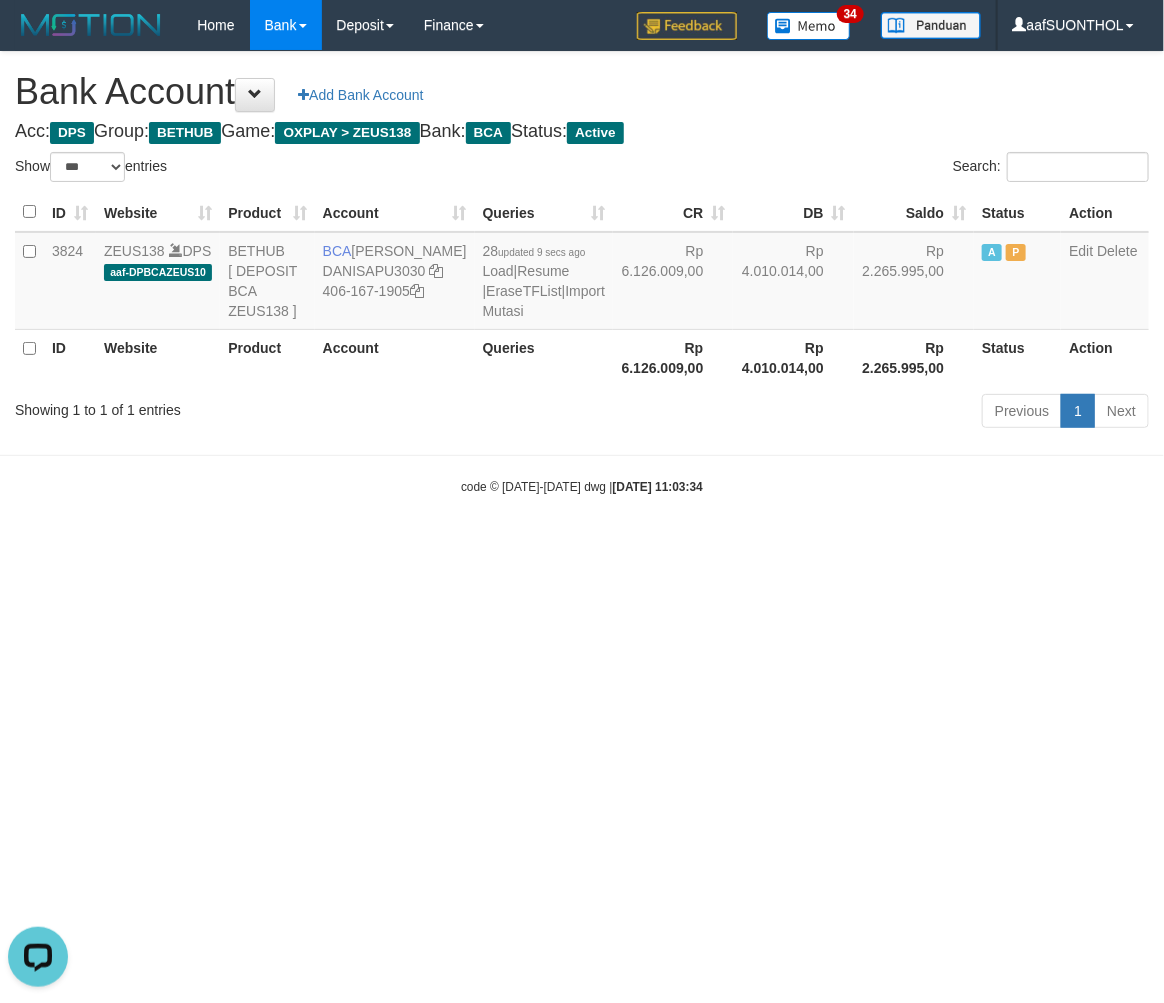 click on "Toggle navigation
Home
Bank
Account List
Load
By Website
Group
[OXPLAY]													ZEUS138
By Load Group (DPS)" at bounding box center [582, 273] 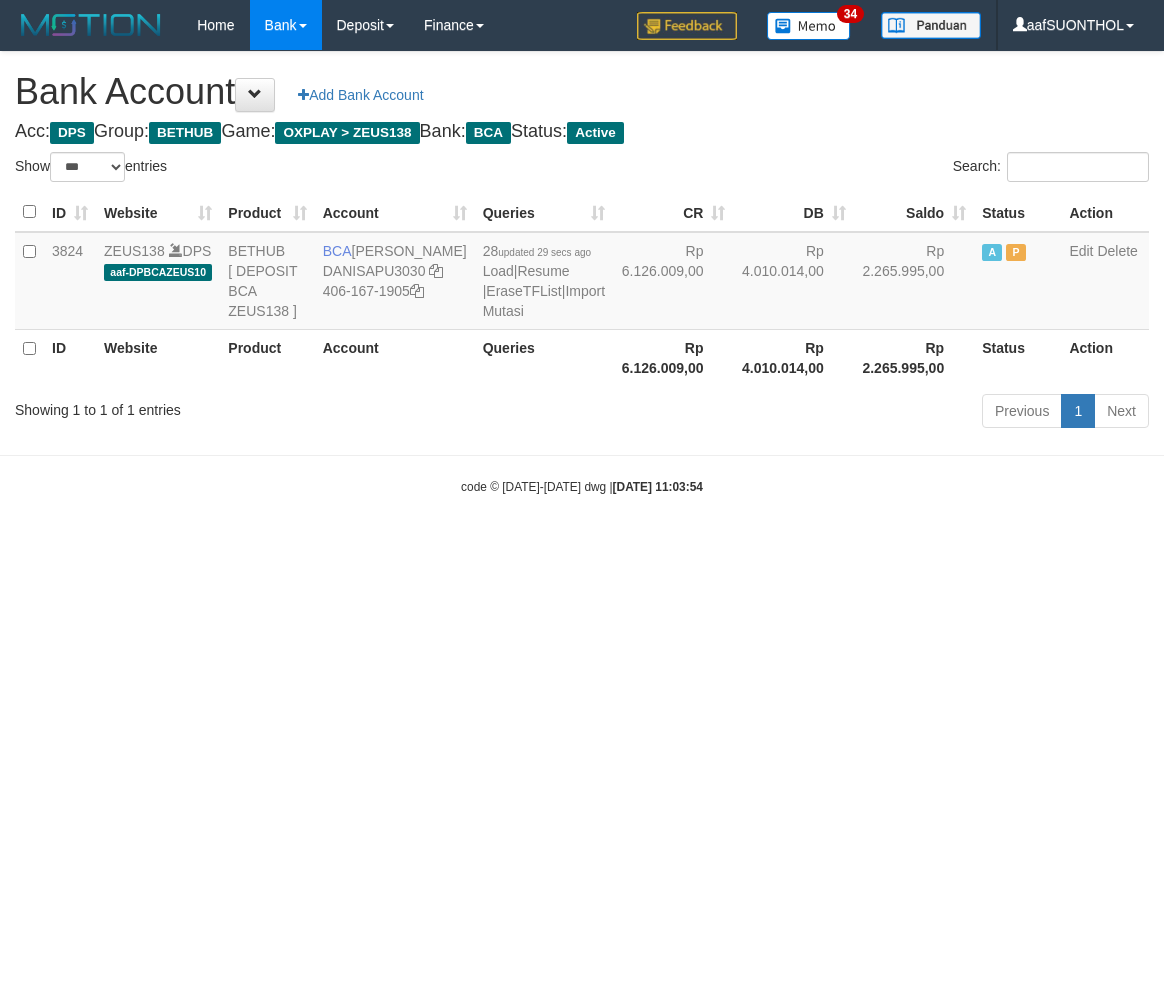 select on "***" 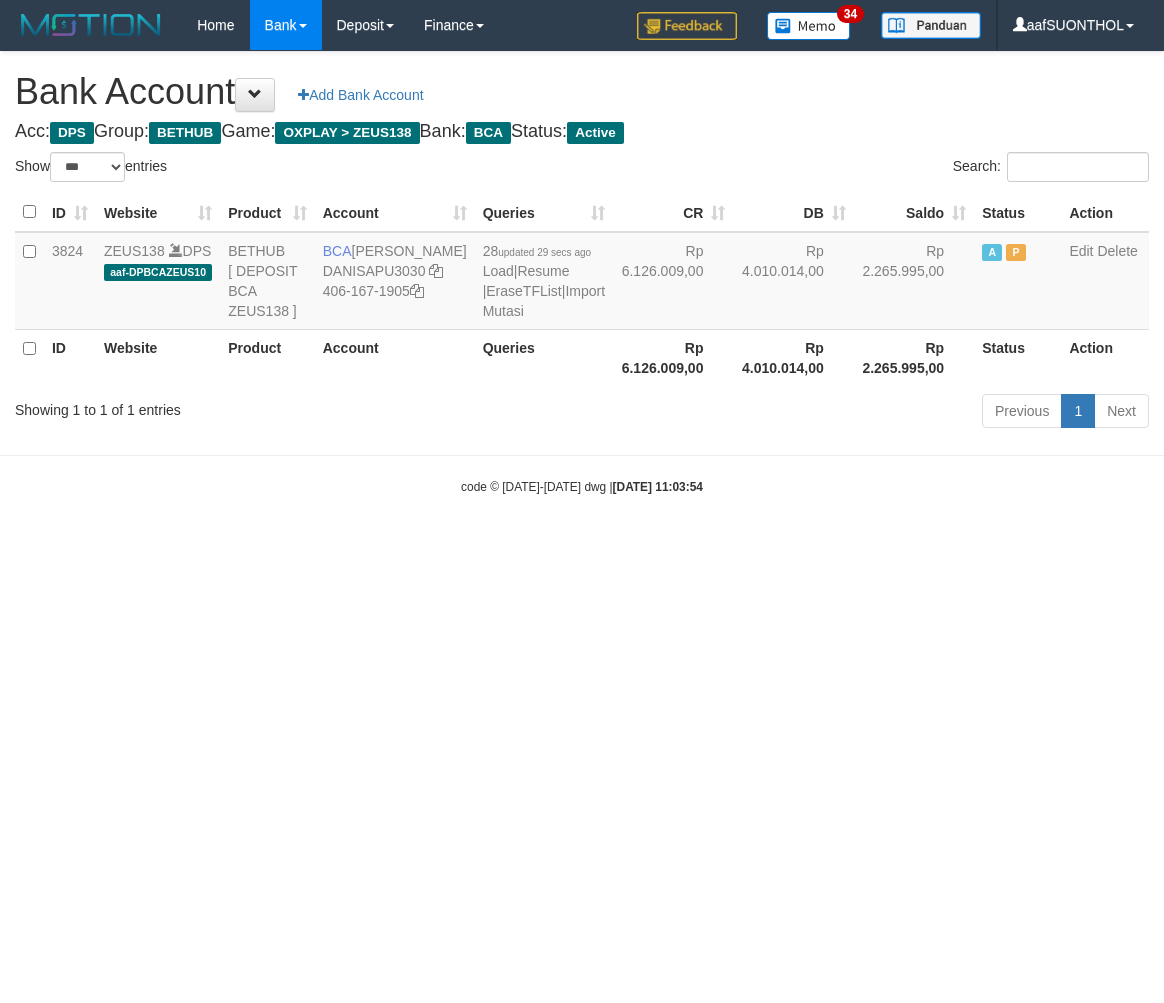 scroll, scrollTop: 0, scrollLeft: 0, axis: both 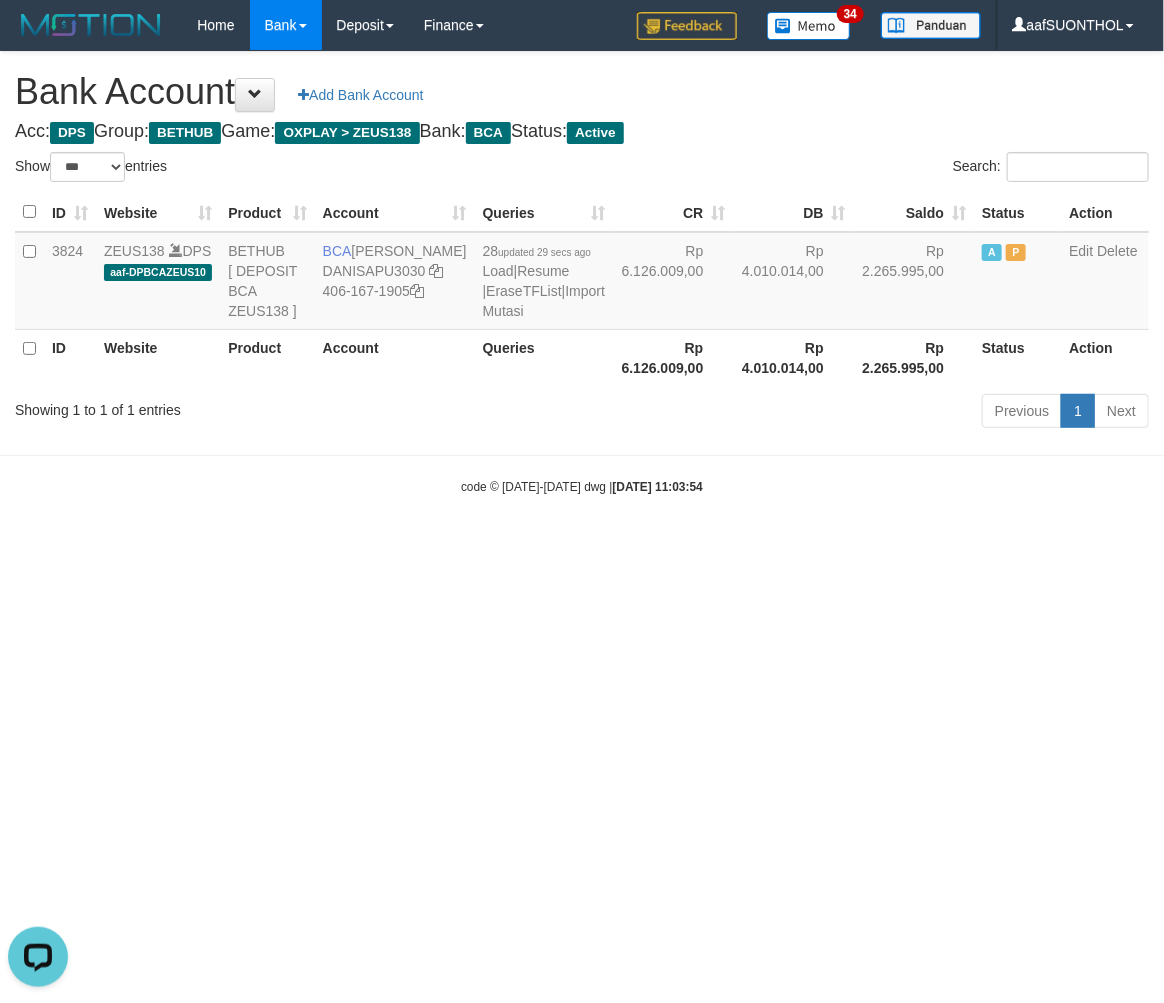 drag, startPoint x: 246, startPoint y: 711, endPoint x: 267, endPoint y: 717, distance: 21.84033 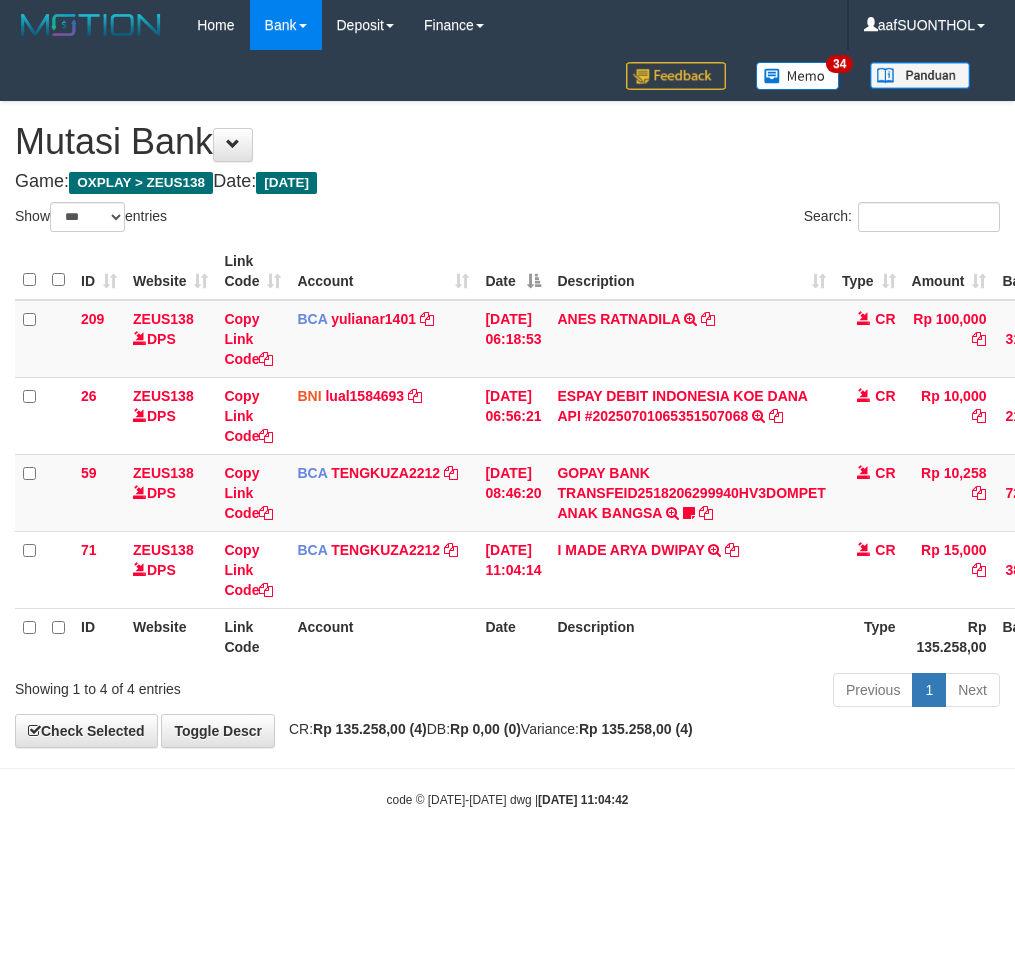 select on "***" 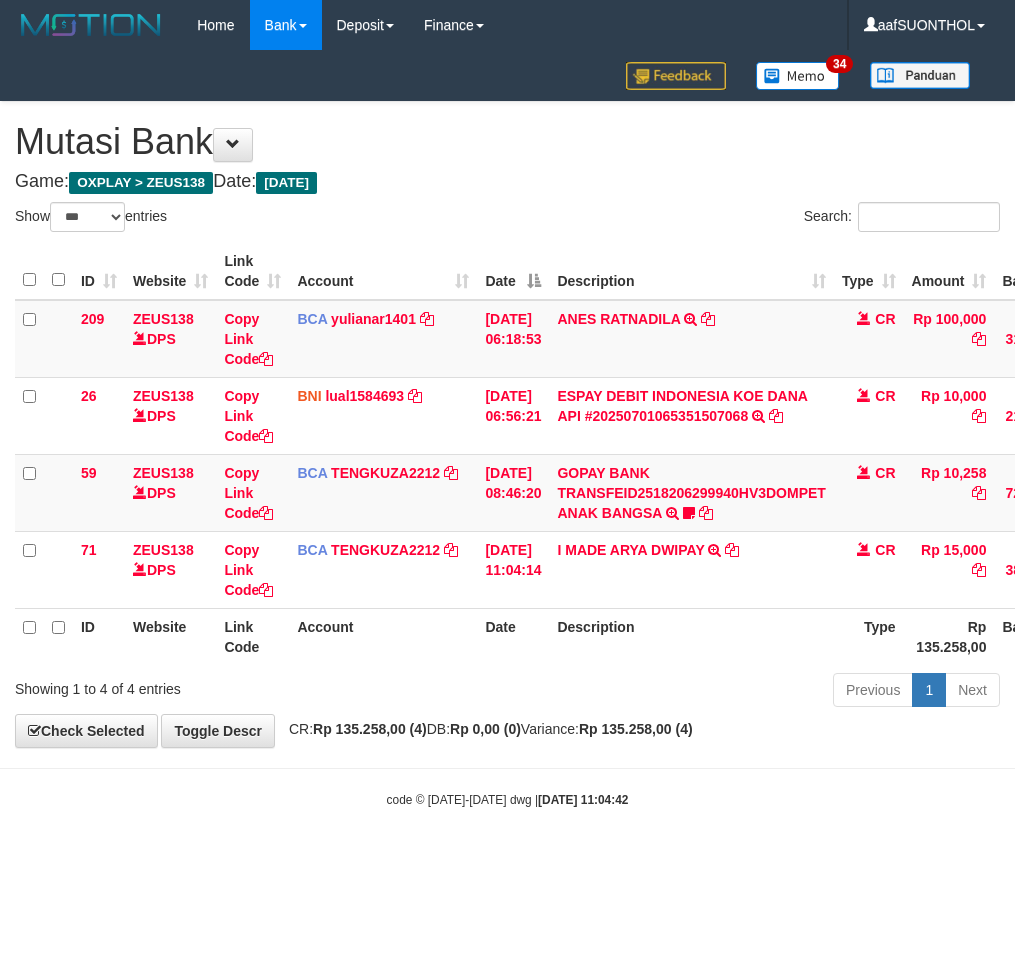 scroll, scrollTop: 0, scrollLeft: 16, axis: horizontal 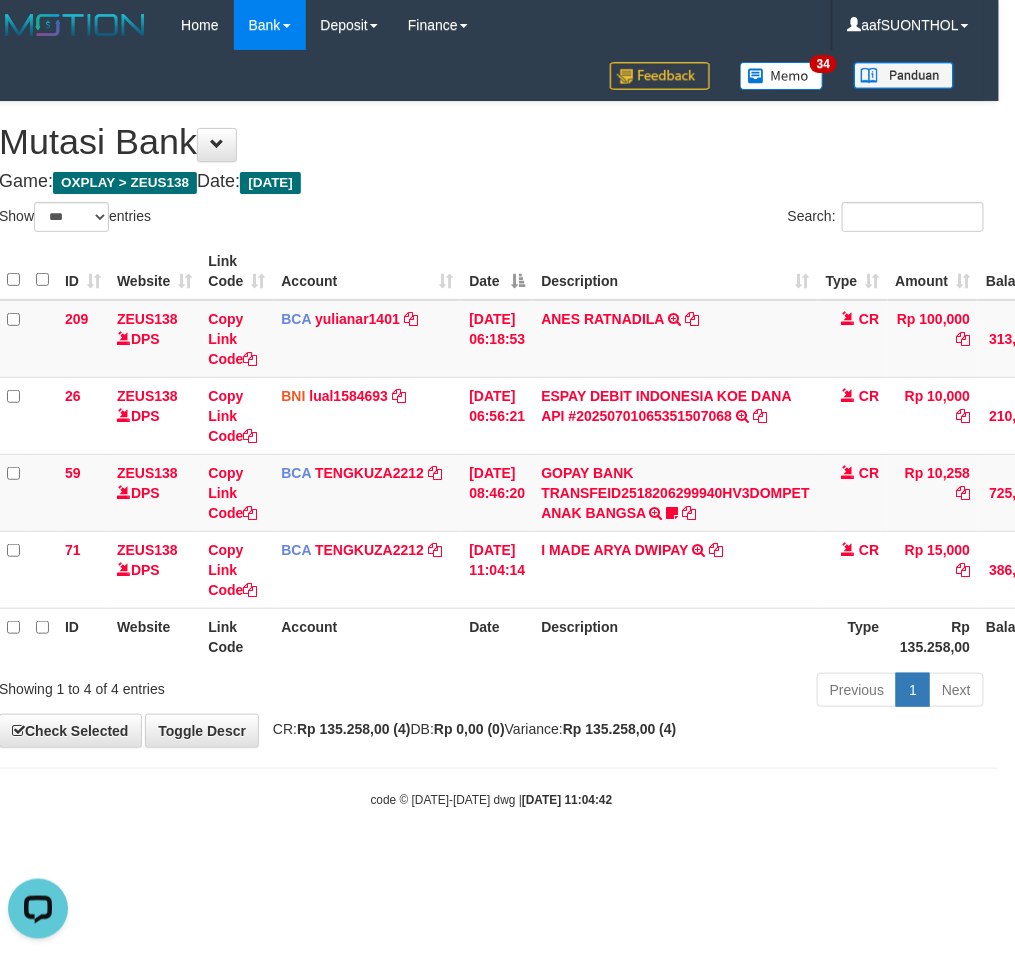 click on "Previous 1 Next" at bounding box center [703, 692] 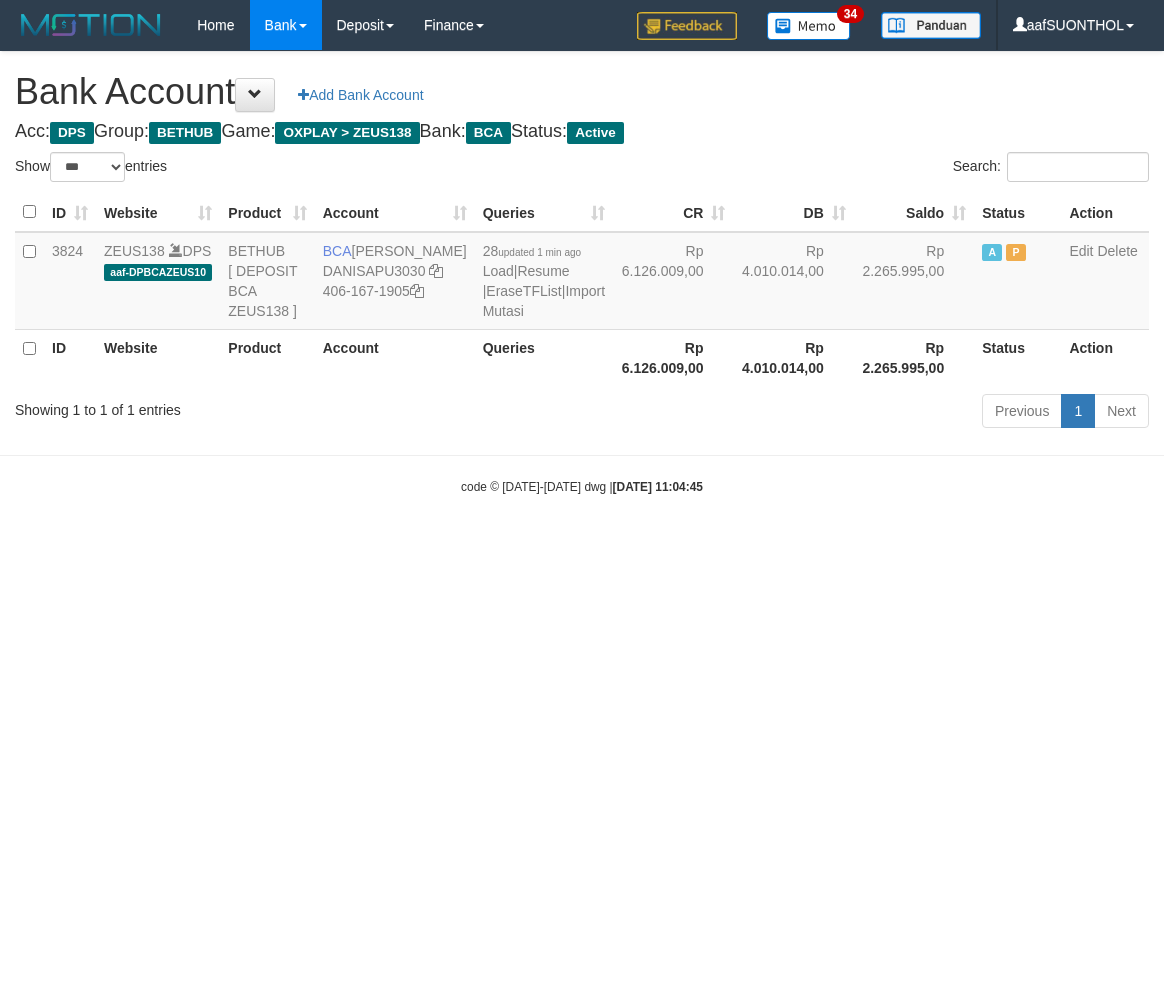 select on "***" 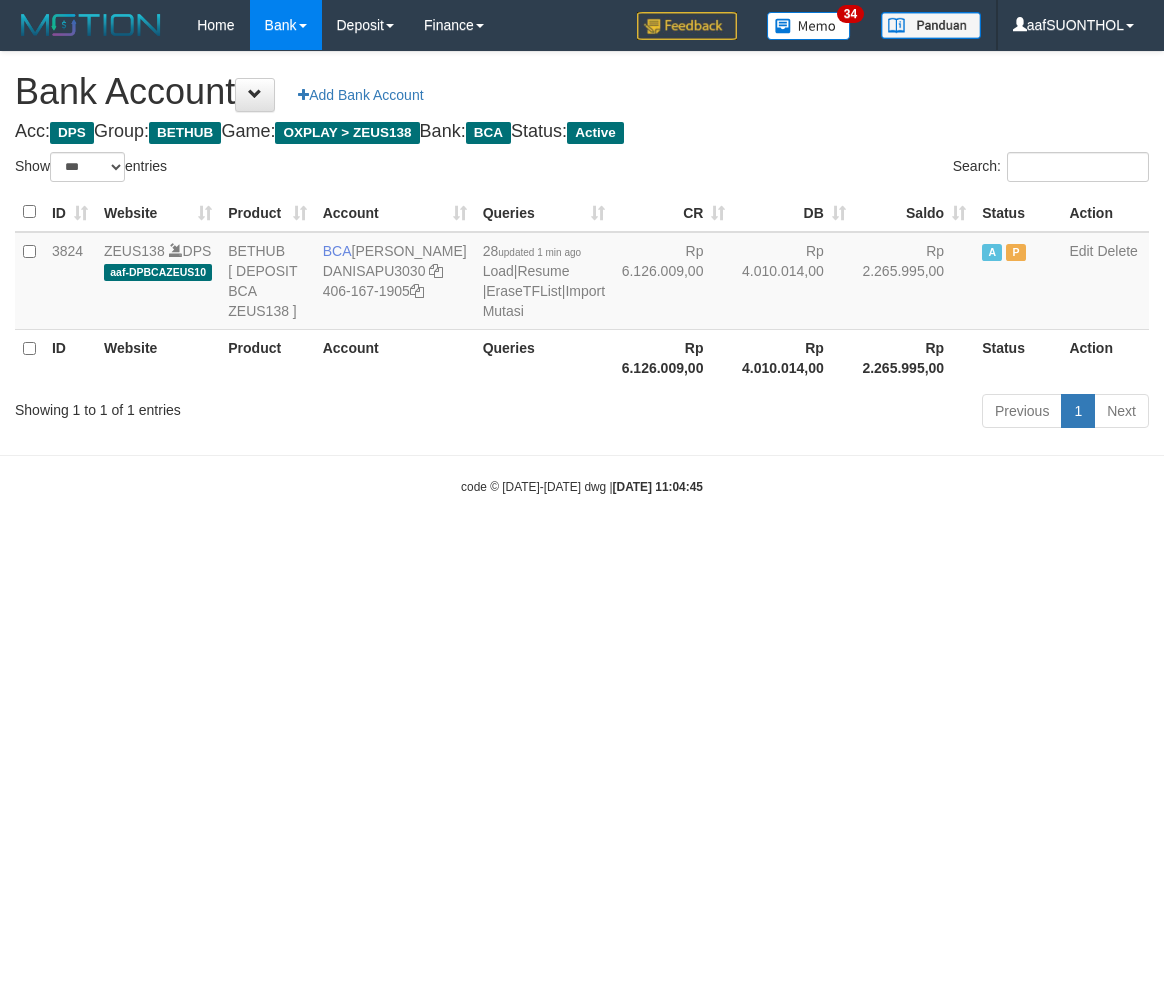 scroll, scrollTop: 0, scrollLeft: 0, axis: both 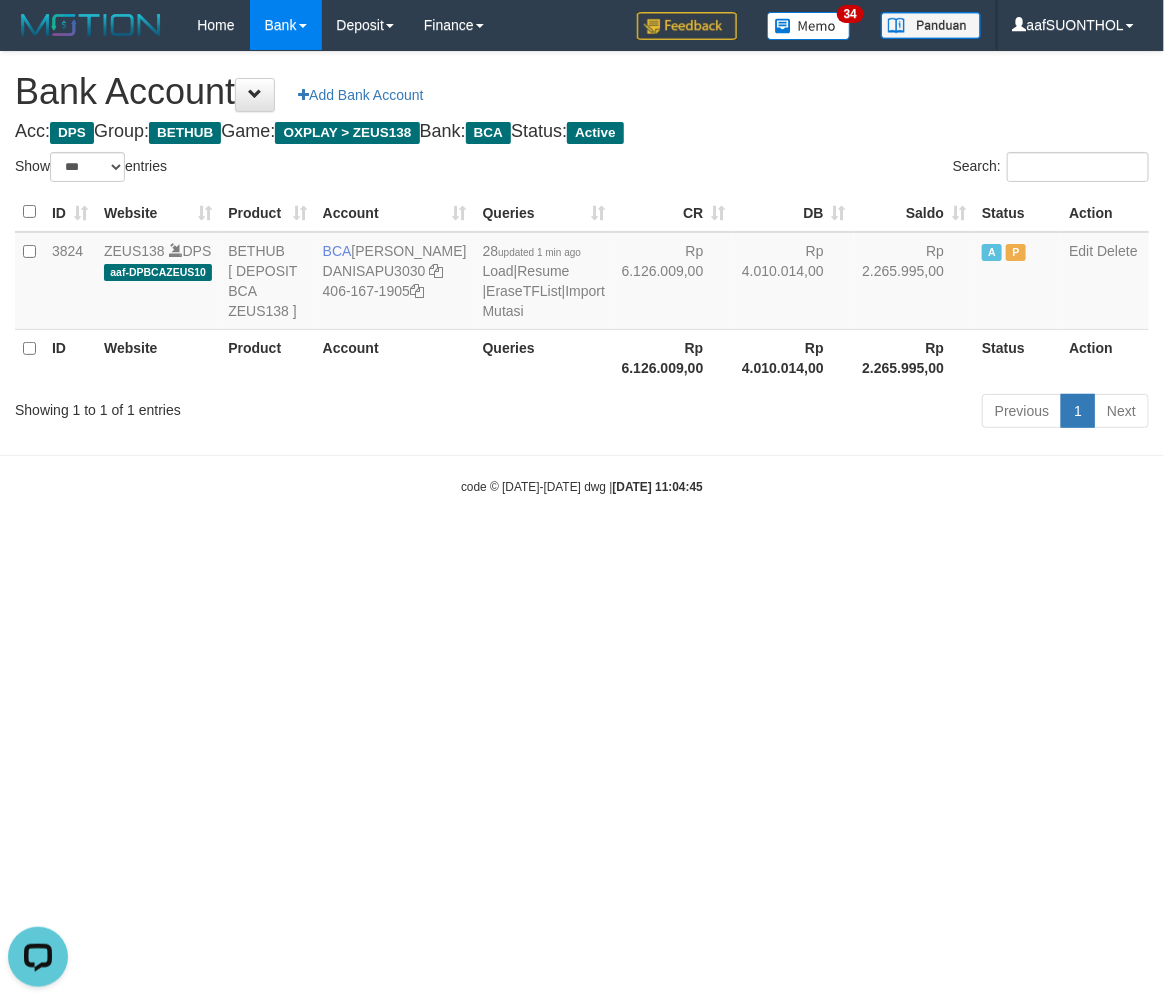 click on "Toggle navigation
Home
Bank
Account List
Load
By Website
Group
[OXPLAY]													ZEUS138
By Load Group (DPS)
Sync" at bounding box center (582, 273) 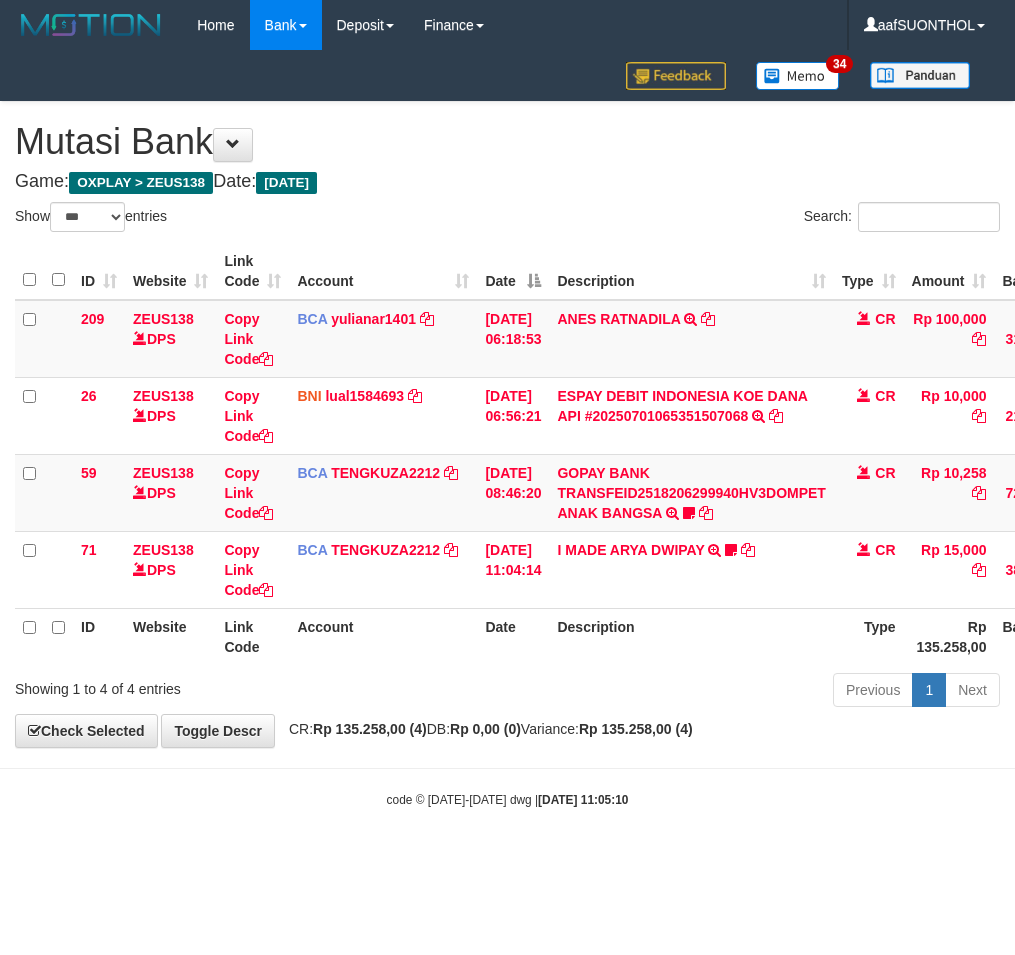 select on "***" 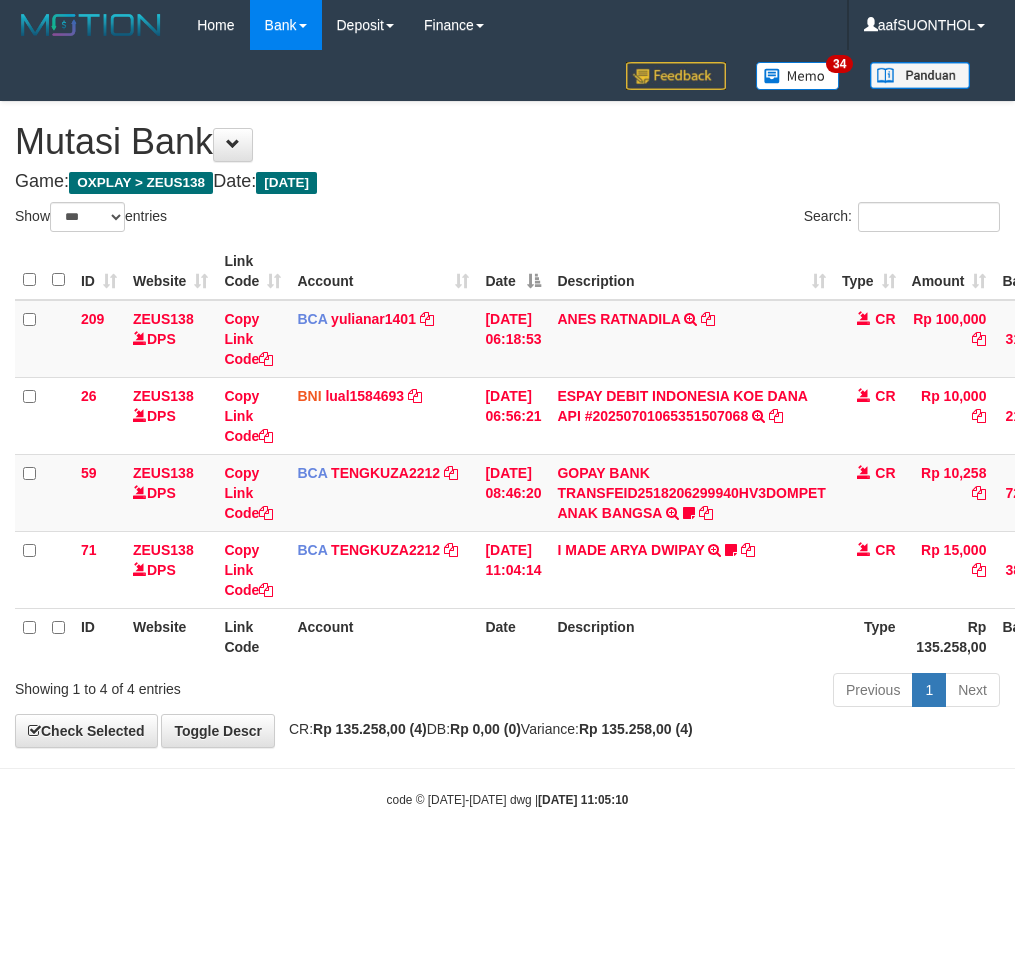 scroll, scrollTop: 0, scrollLeft: 16, axis: horizontal 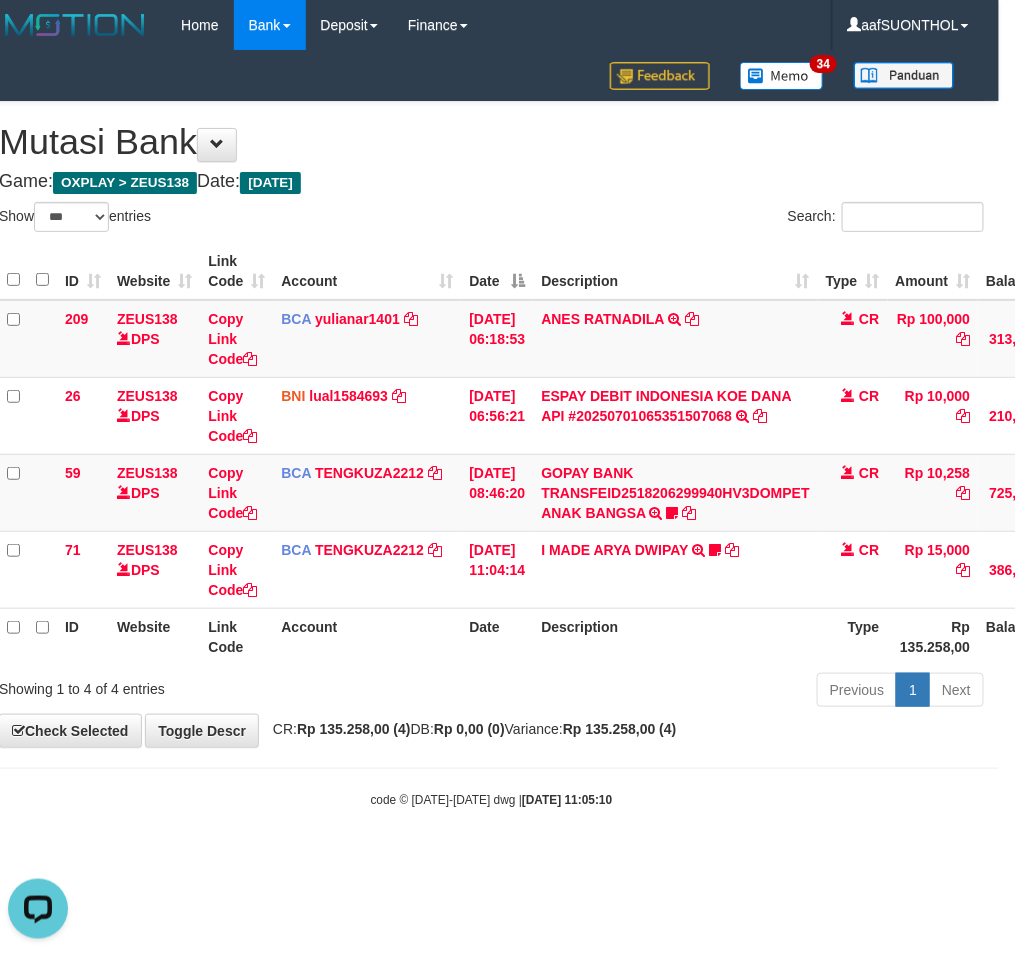 click on "Toggle navigation
Home
Bank
Account List
Load
By Website
Group
[OXPLAY]													ZEUS138
By Load Group (DPS)" at bounding box center (491, 429) 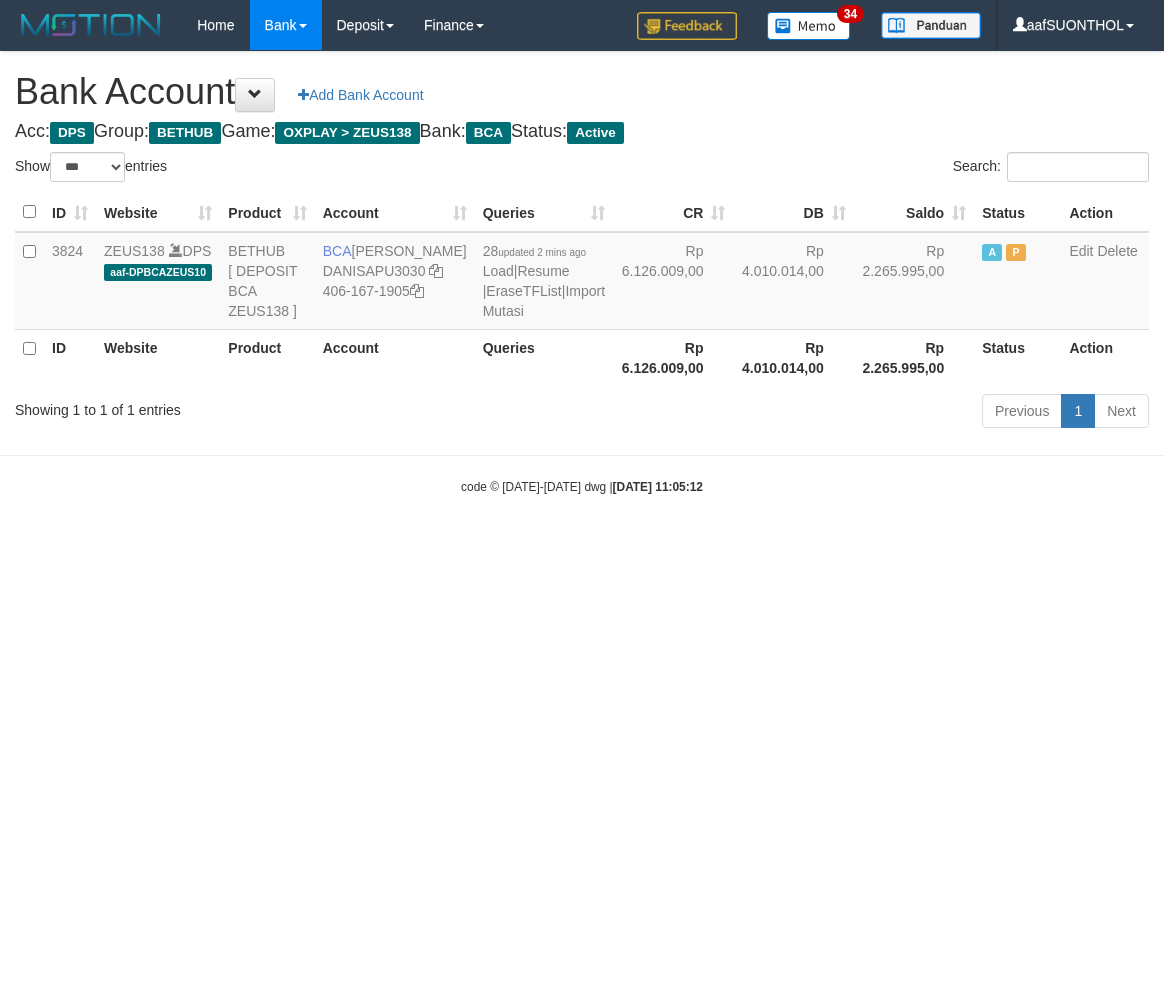 select on "***" 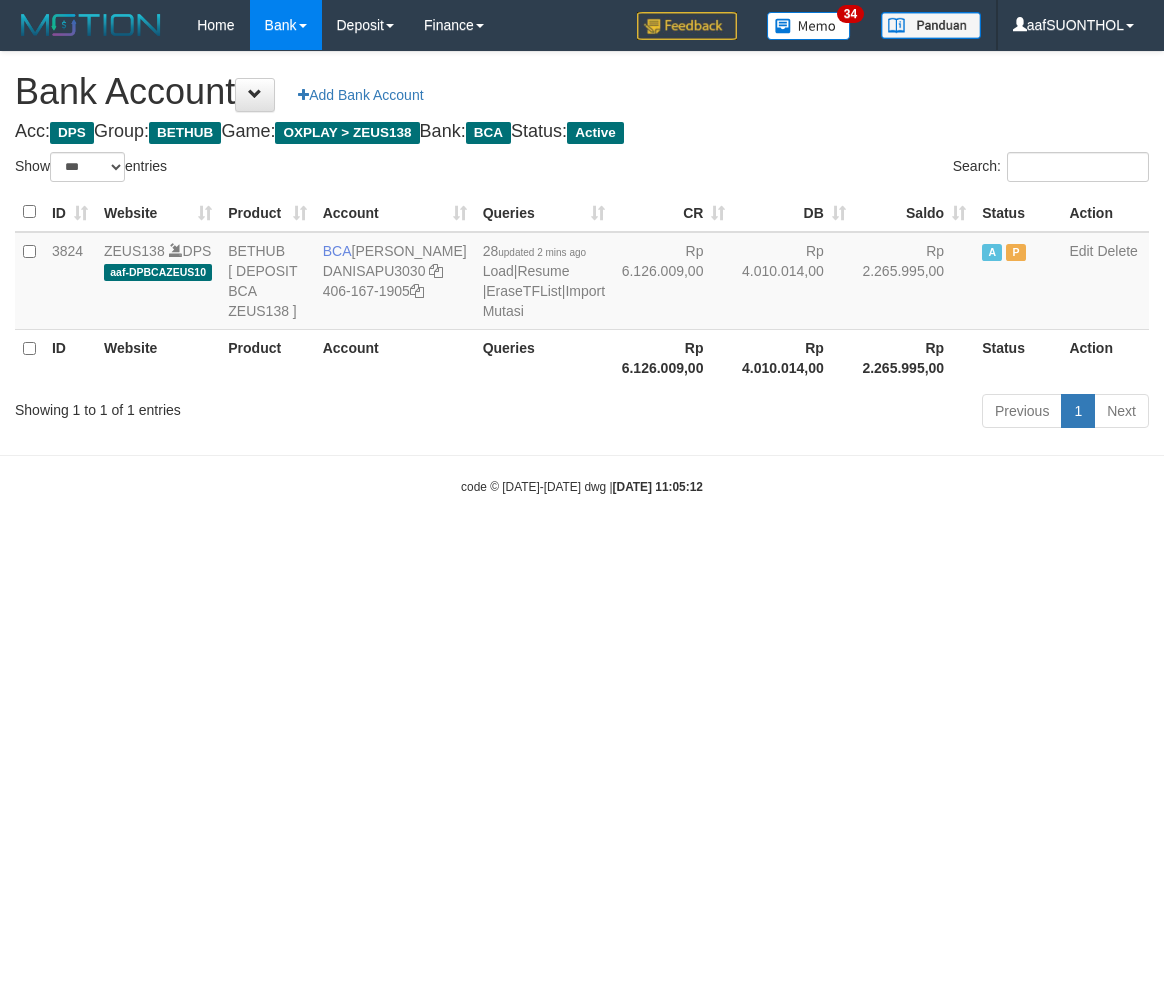 scroll, scrollTop: 0, scrollLeft: 0, axis: both 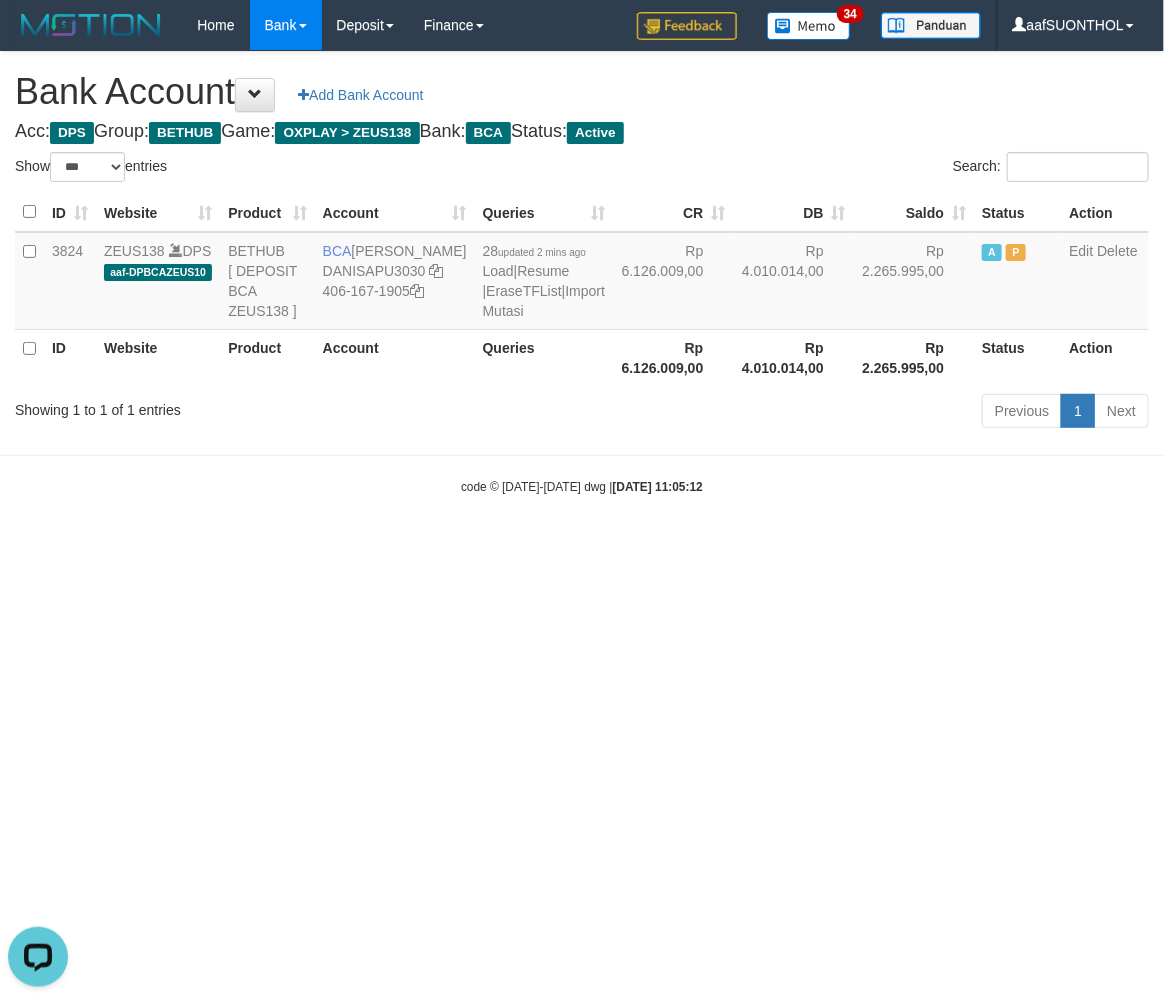 drag, startPoint x: 670, startPoint y: 574, endPoint x: 654, endPoint y: 550, distance: 28.84441 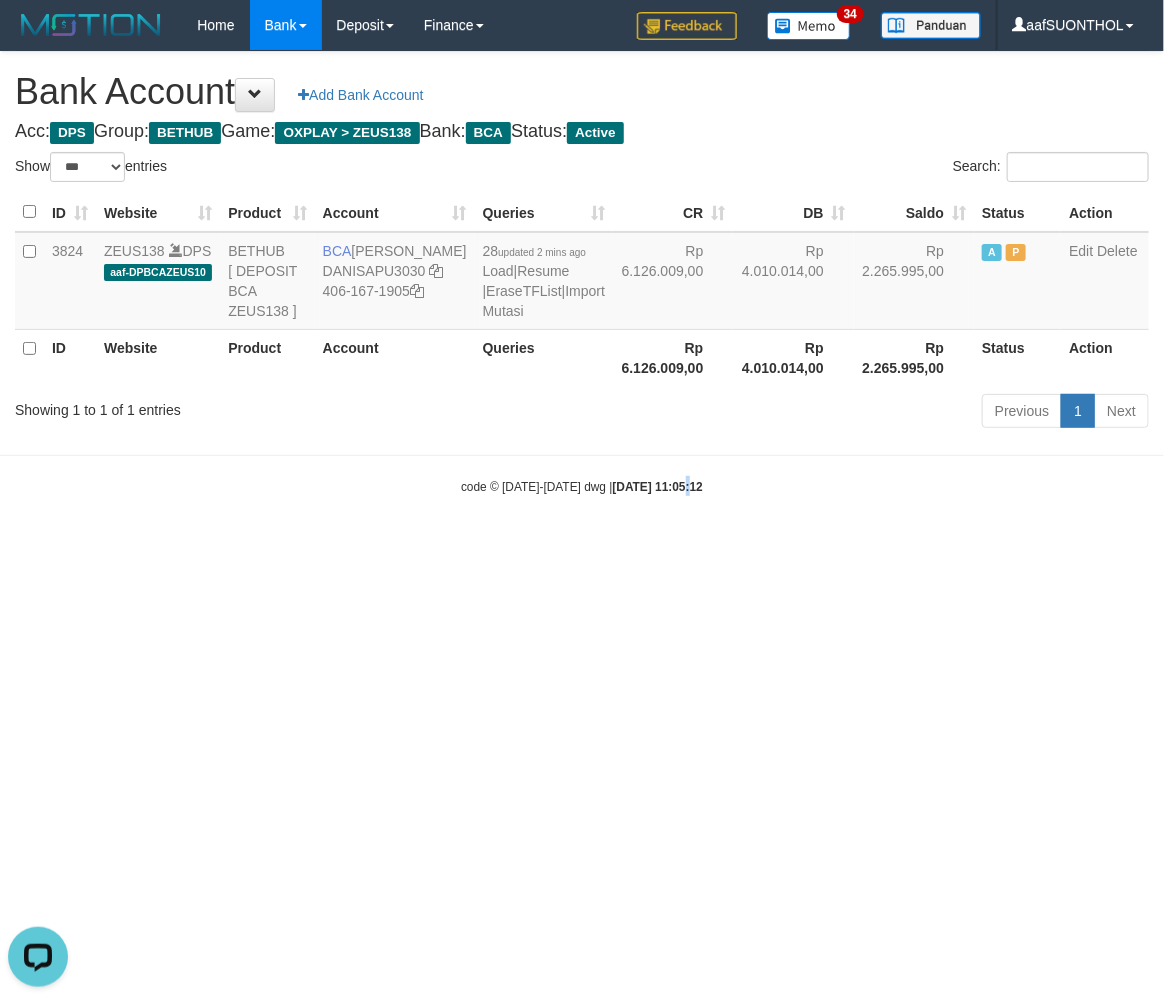 click on "Toggle navigation
Home
Bank
Account List
Load
By Website
Group
[OXPLAY]													ZEUS138
By Load Group (DPS)" at bounding box center [582, 273] 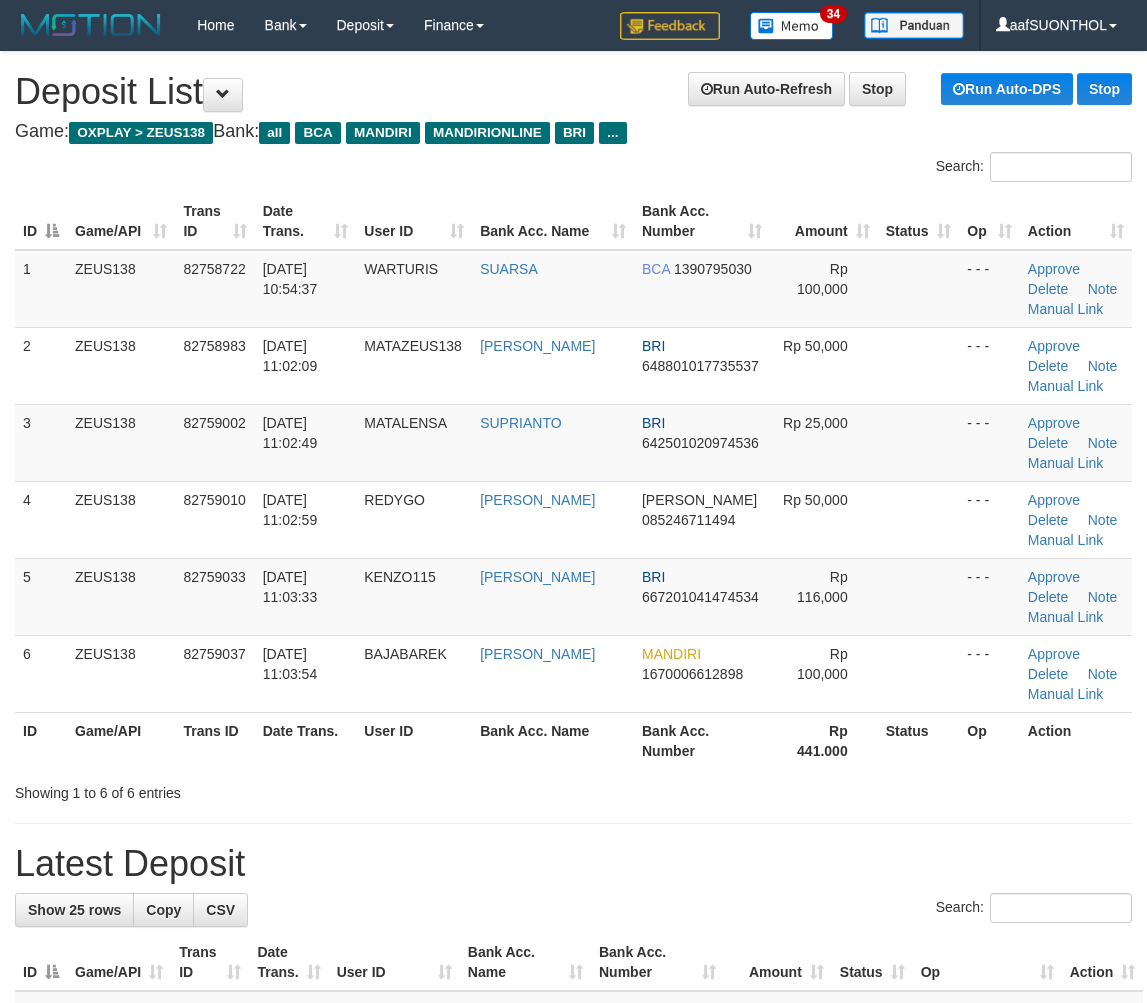 scroll, scrollTop: 0, scrollLeft: 0, axis: both 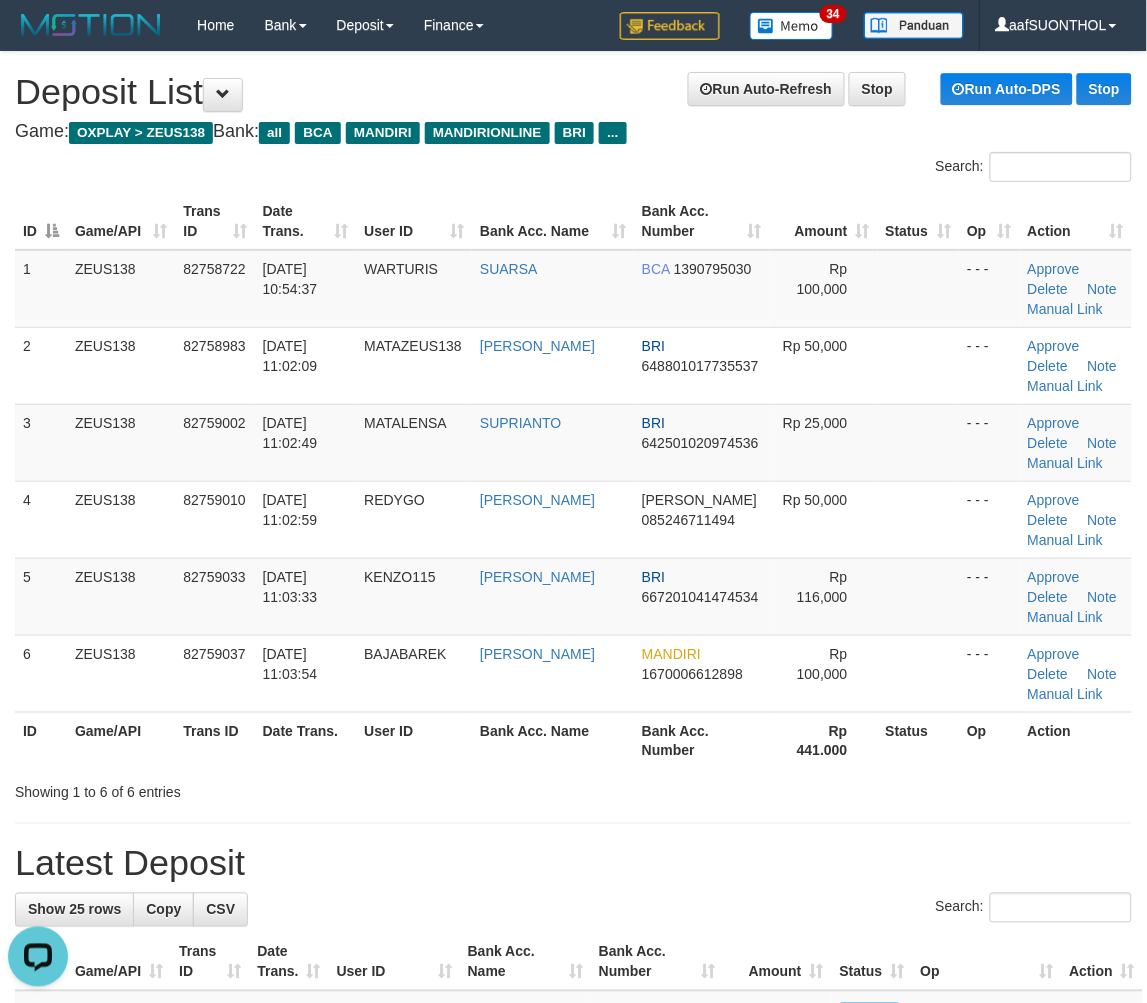 click on "Bank Acc. Number" at bounding box center (702, 740) 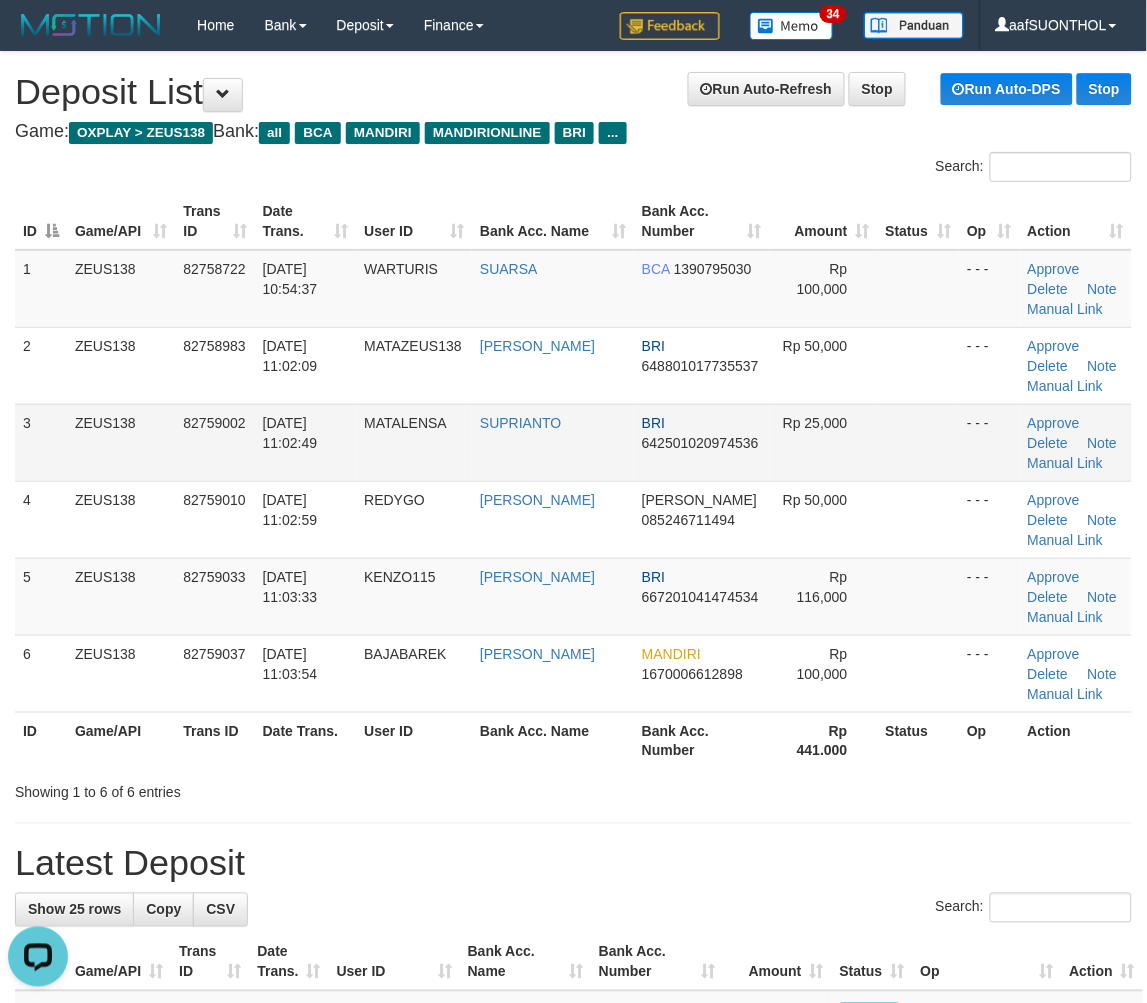 drag, startPoint x: 758, startPoint y: 786, endPoint x: 394, endPoint y: 442, distance: 500.8313 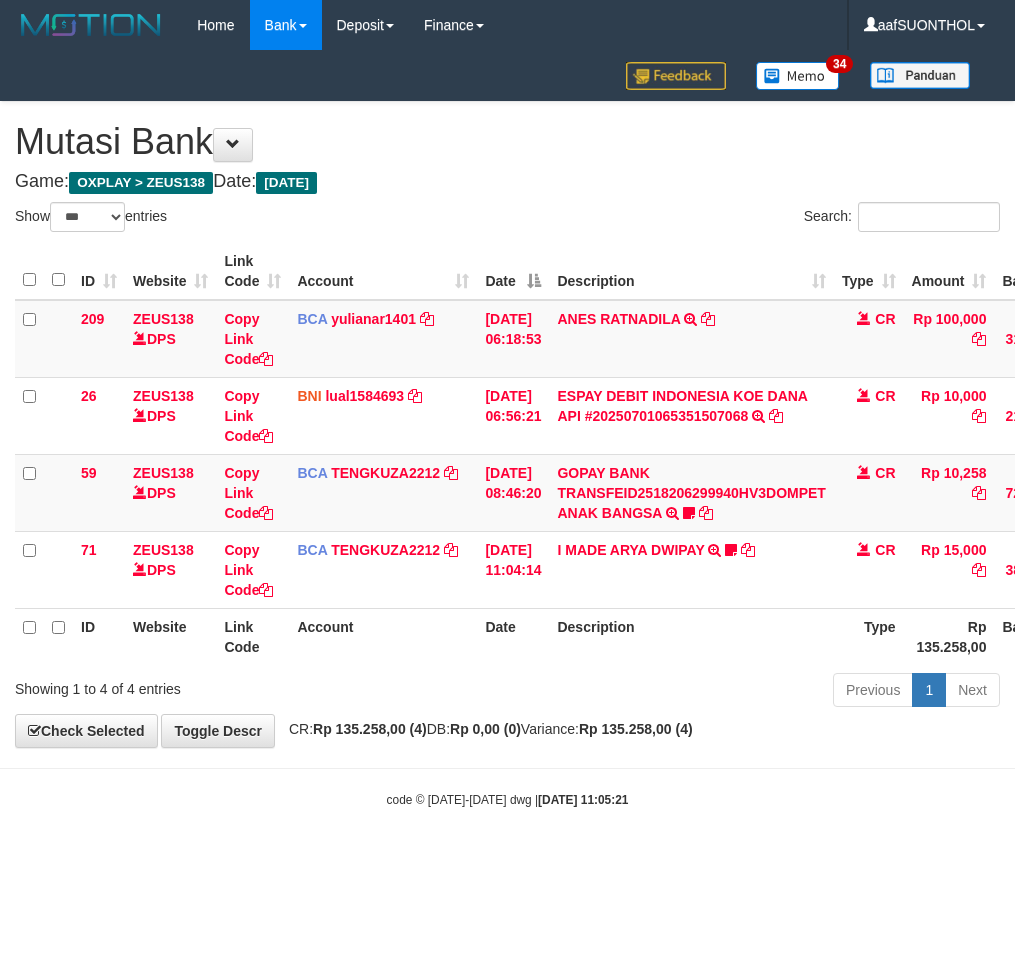 select on "***" 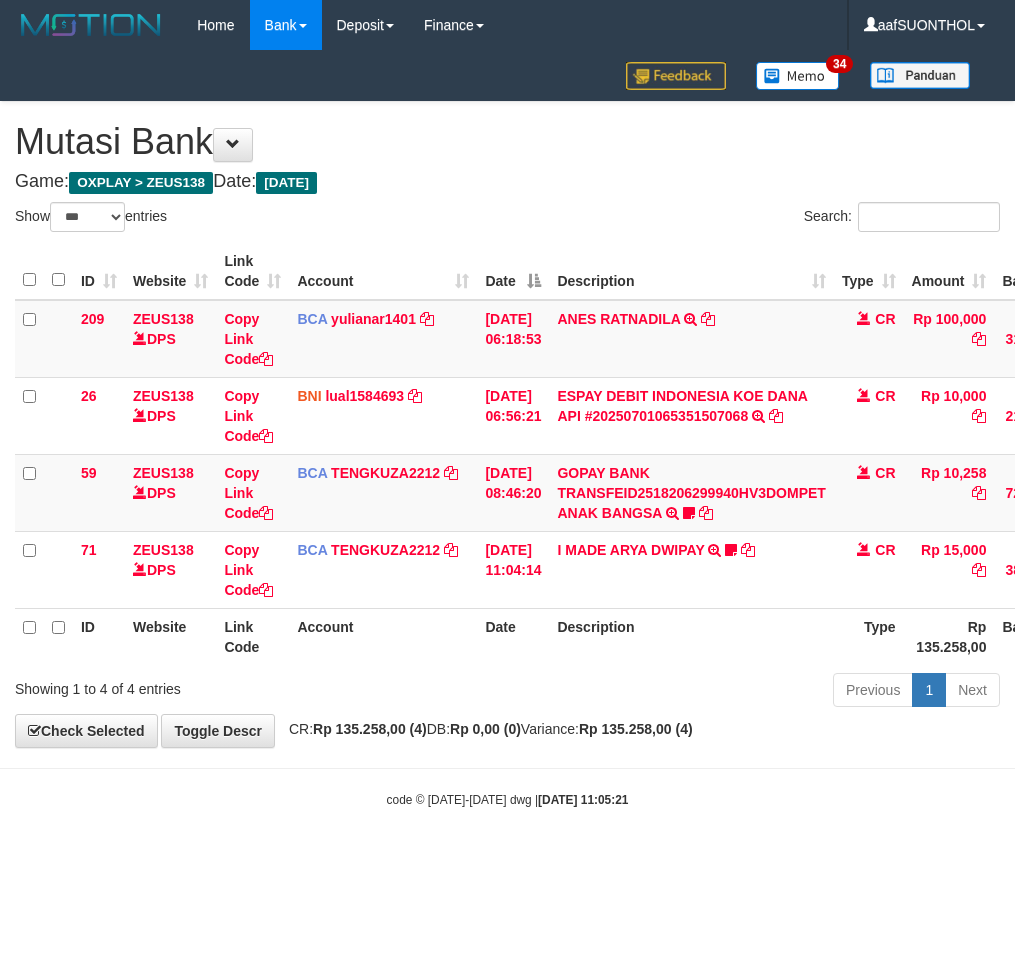 scroll, scrollTop: 0, scrollLeft: 16, axis: horizontal 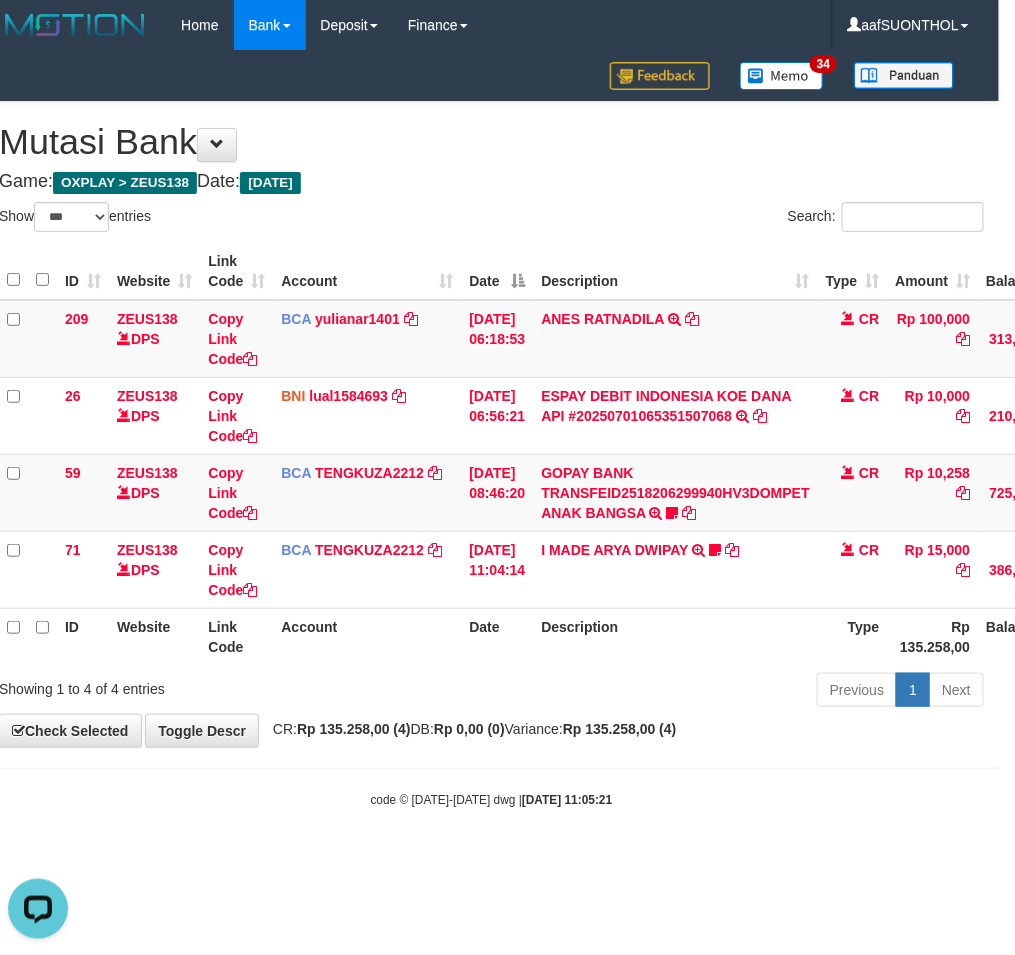 click on "Toggle navigation
Home
Bank
Account List
Load
By Website
Group
[OXPLAY]													ZEUS138
By Load Group (DPS)
Sync" at bounding box center (491, 429) 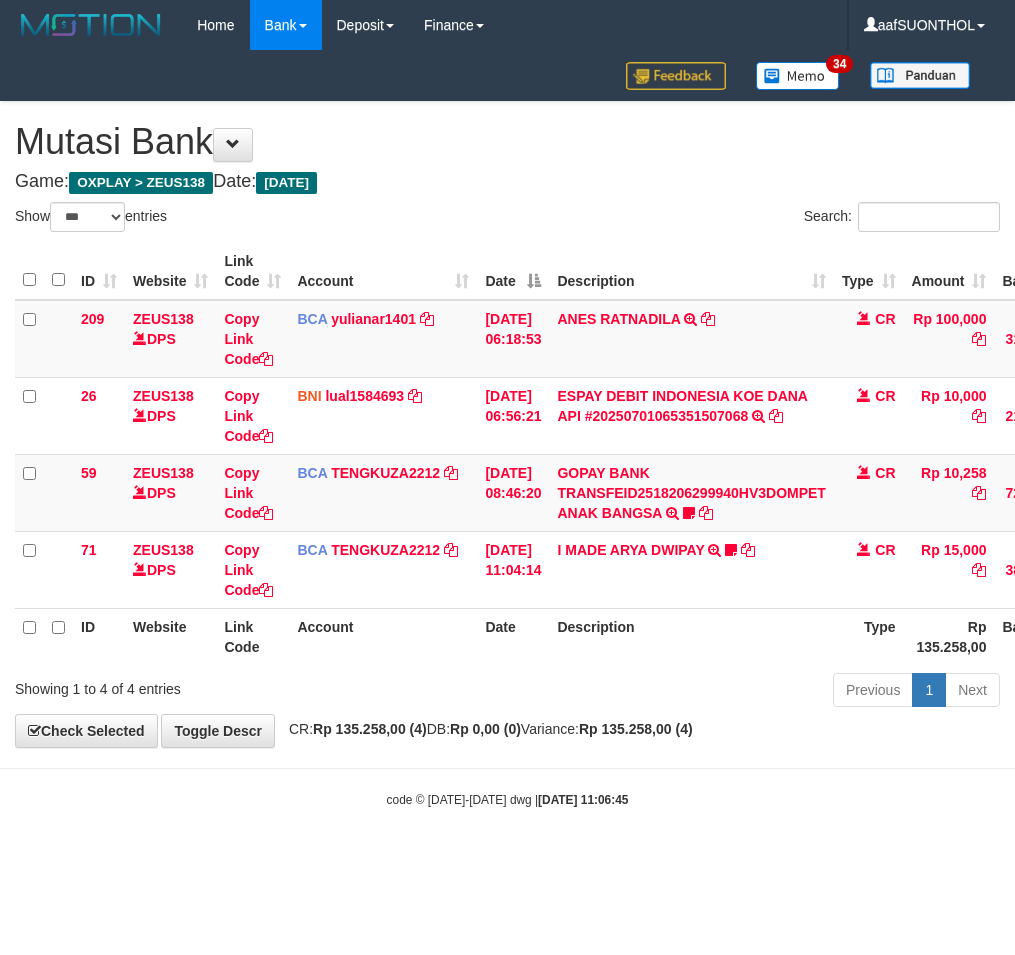 select on "***" 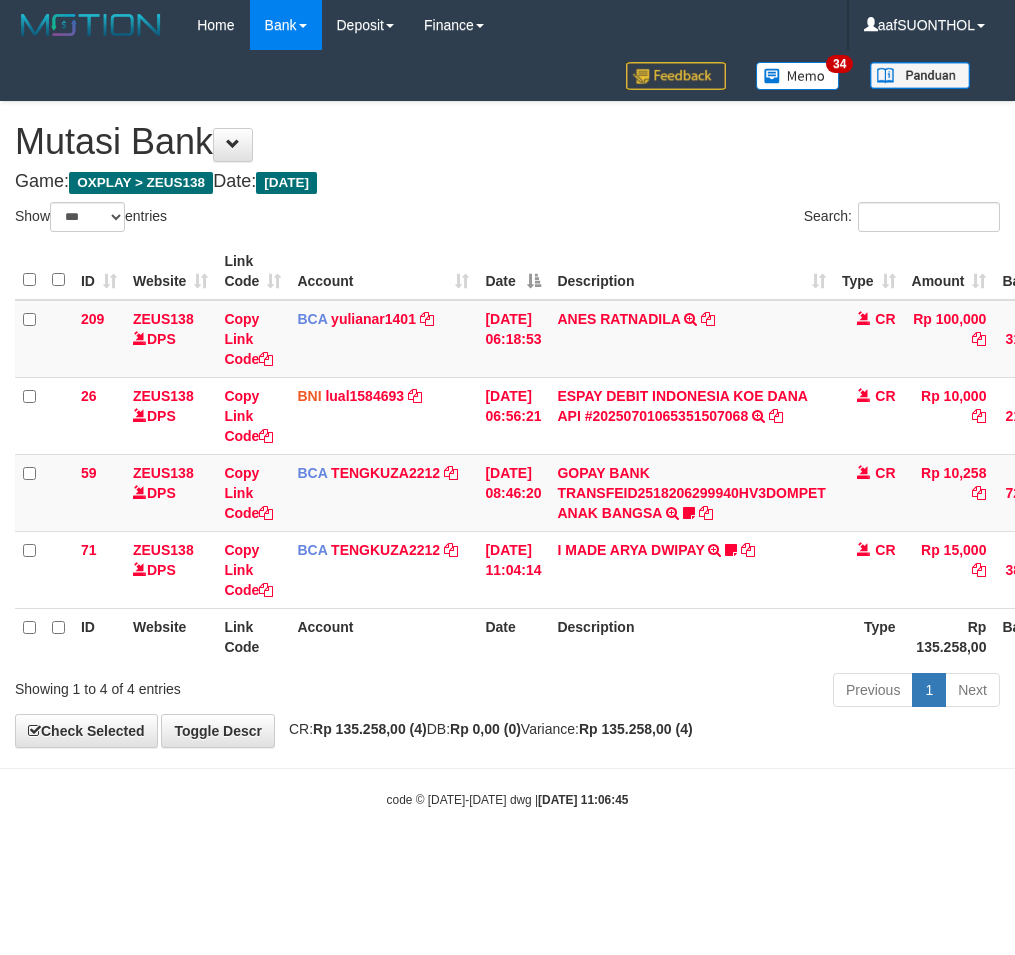 scroll, scrollTop: 0, scrollLeft: 16, axis: horizontal 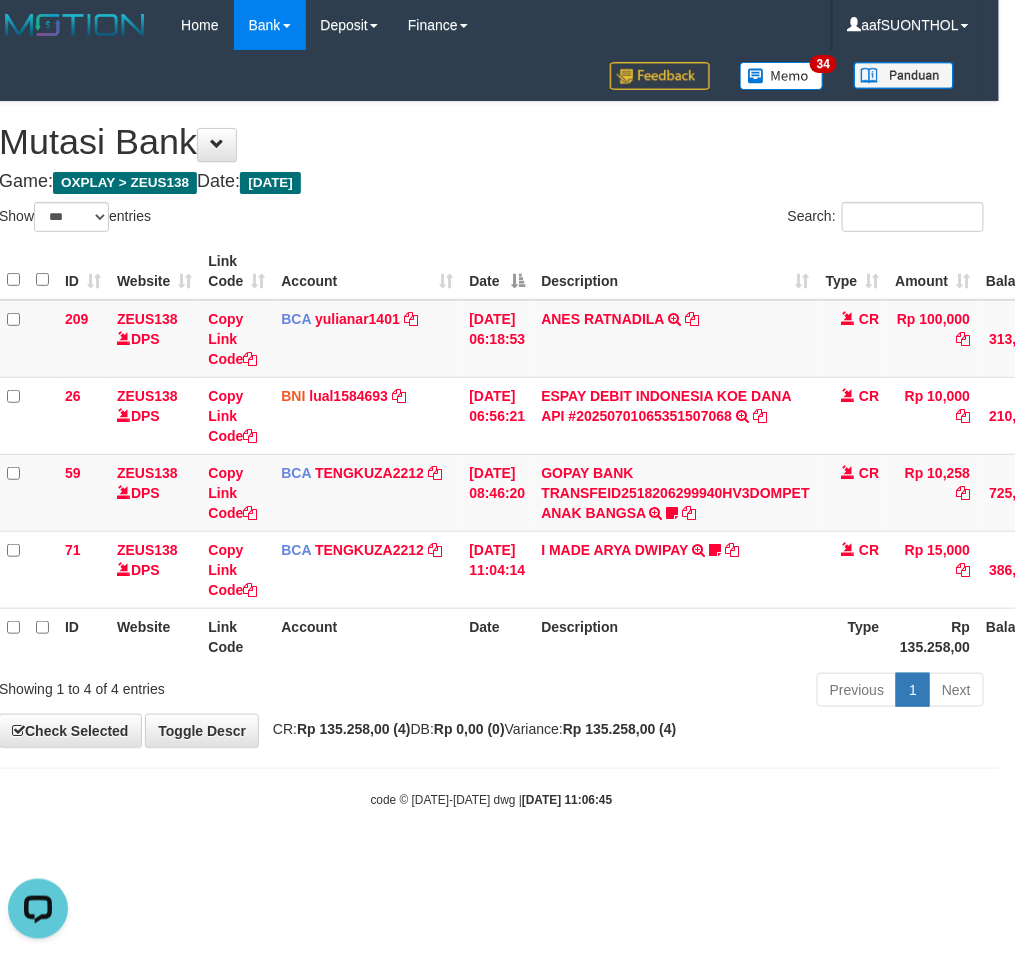 click on "Previous 1 Next" at bounding box center (703, 692) 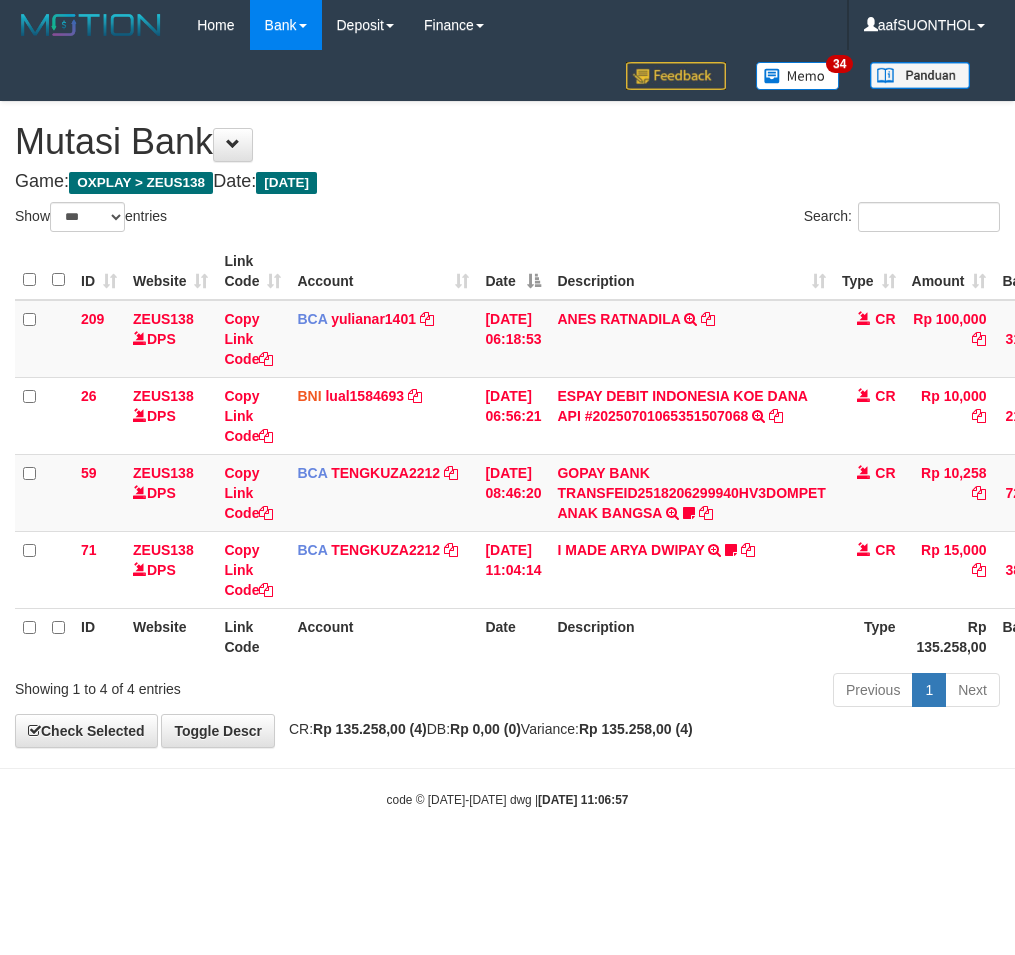 select on "***" 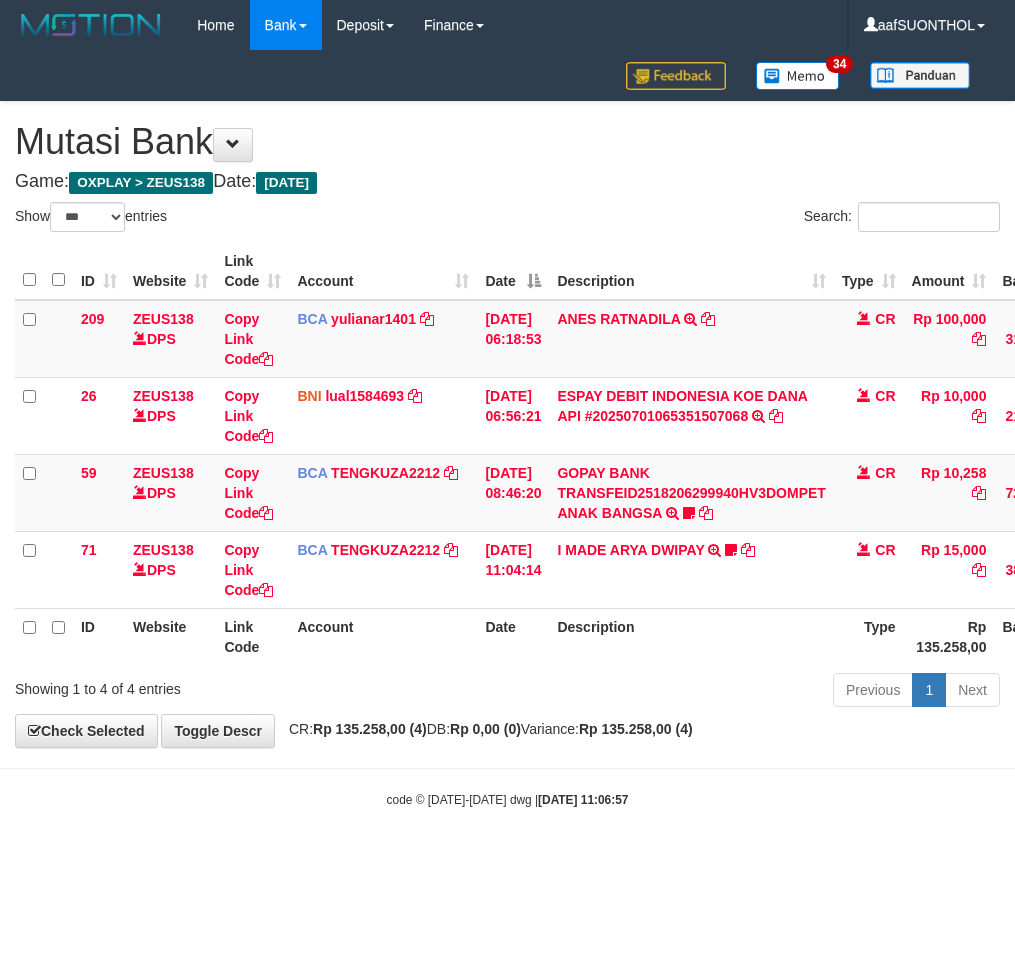 scroll, scrollTop: 0, scrollLeft: 16, axis: horizontal 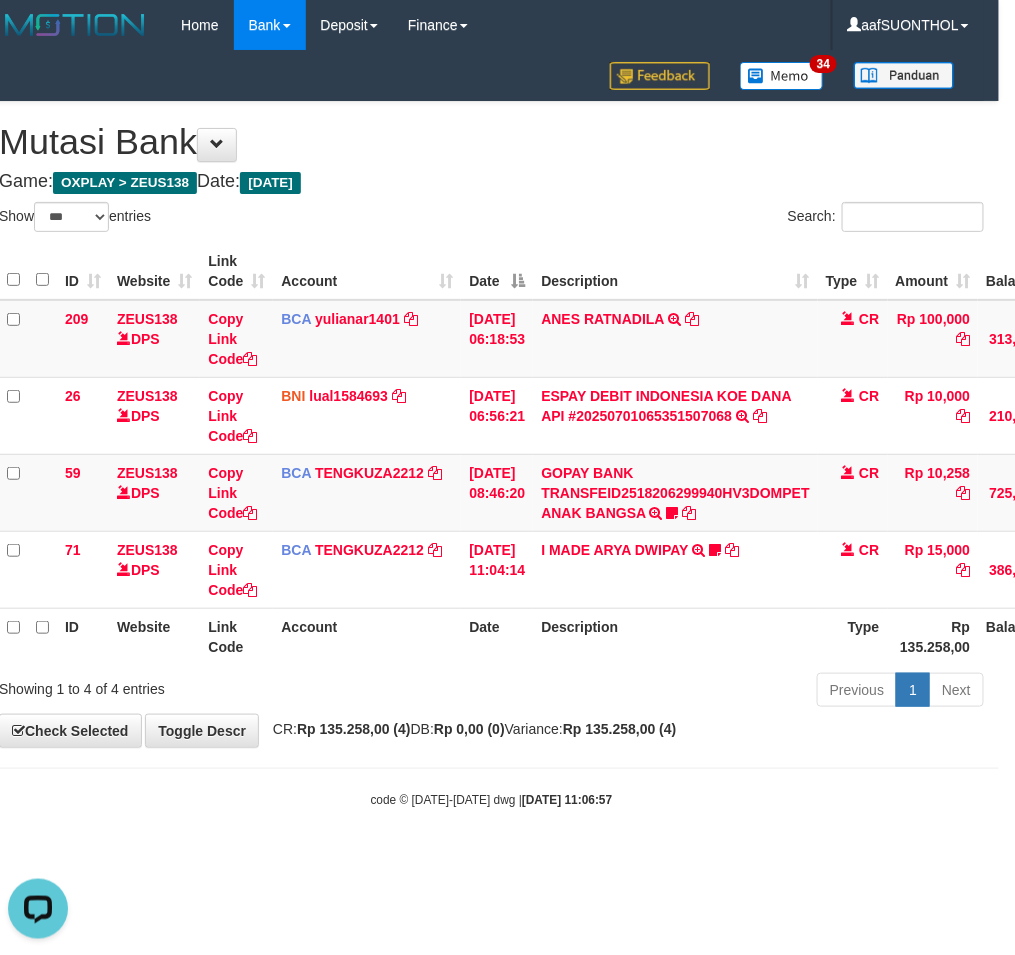 click on "**********" at bounding box center (491, 424) 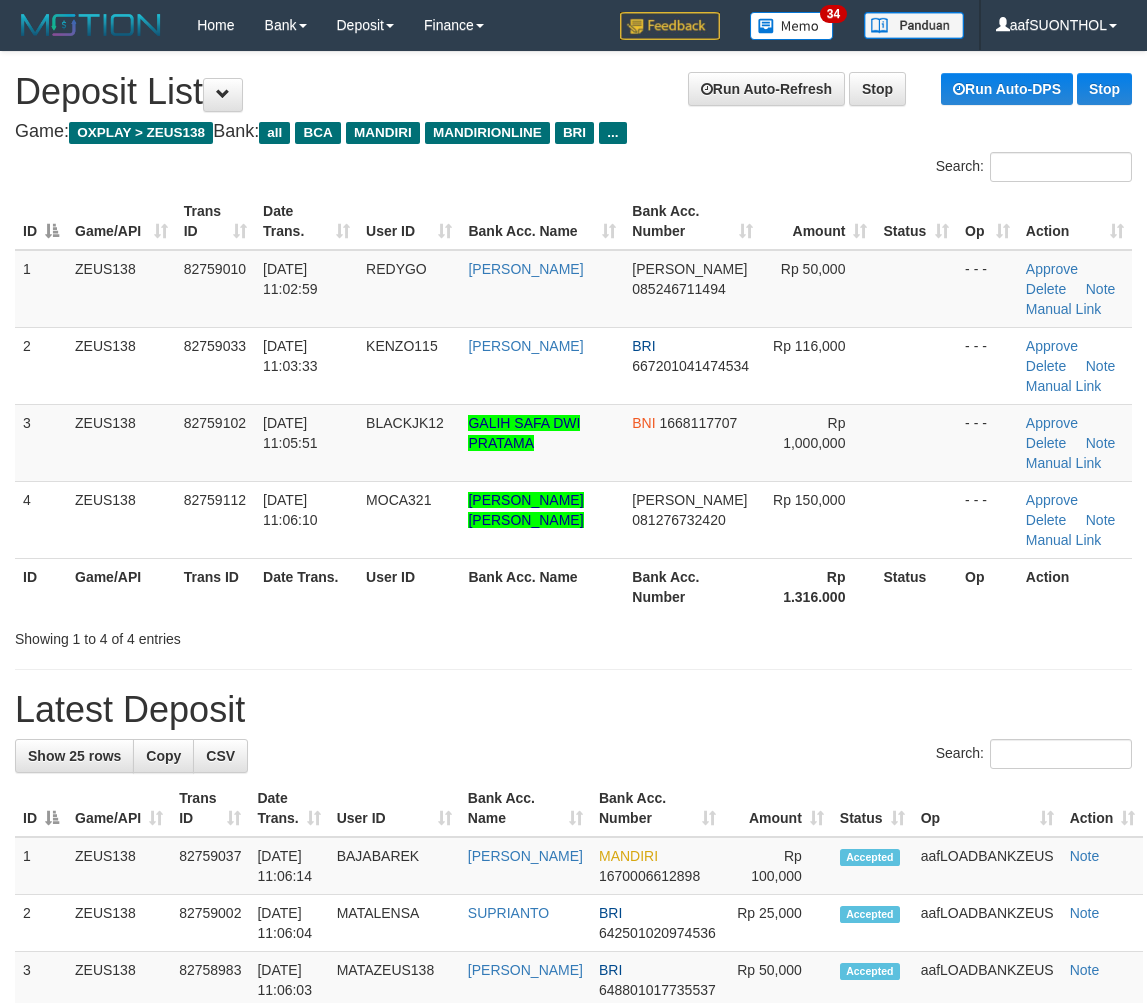 scroll, scrollTop: 0, scrollLeft: 0, axis: both 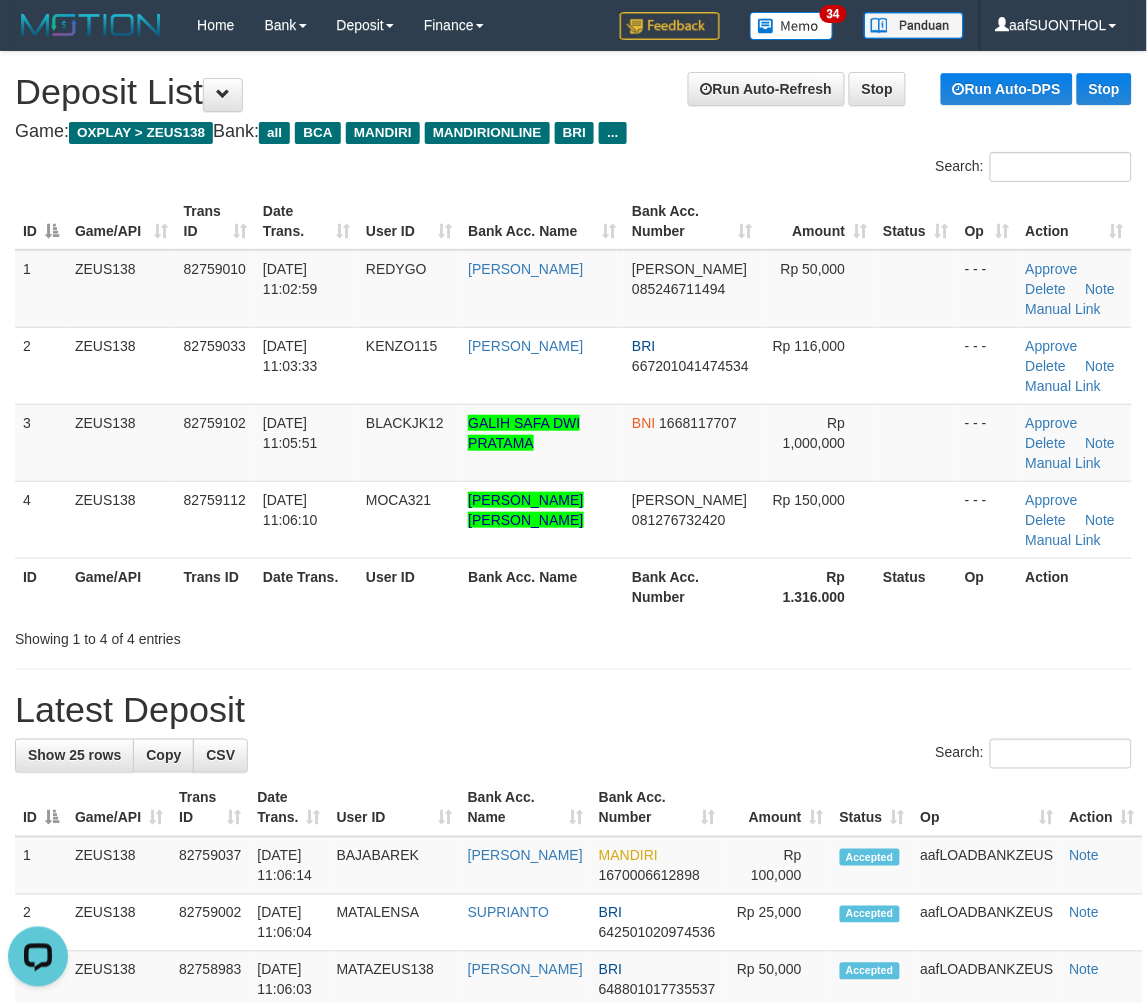 click on "Latest Deposit" at bounding box center (573, 710) 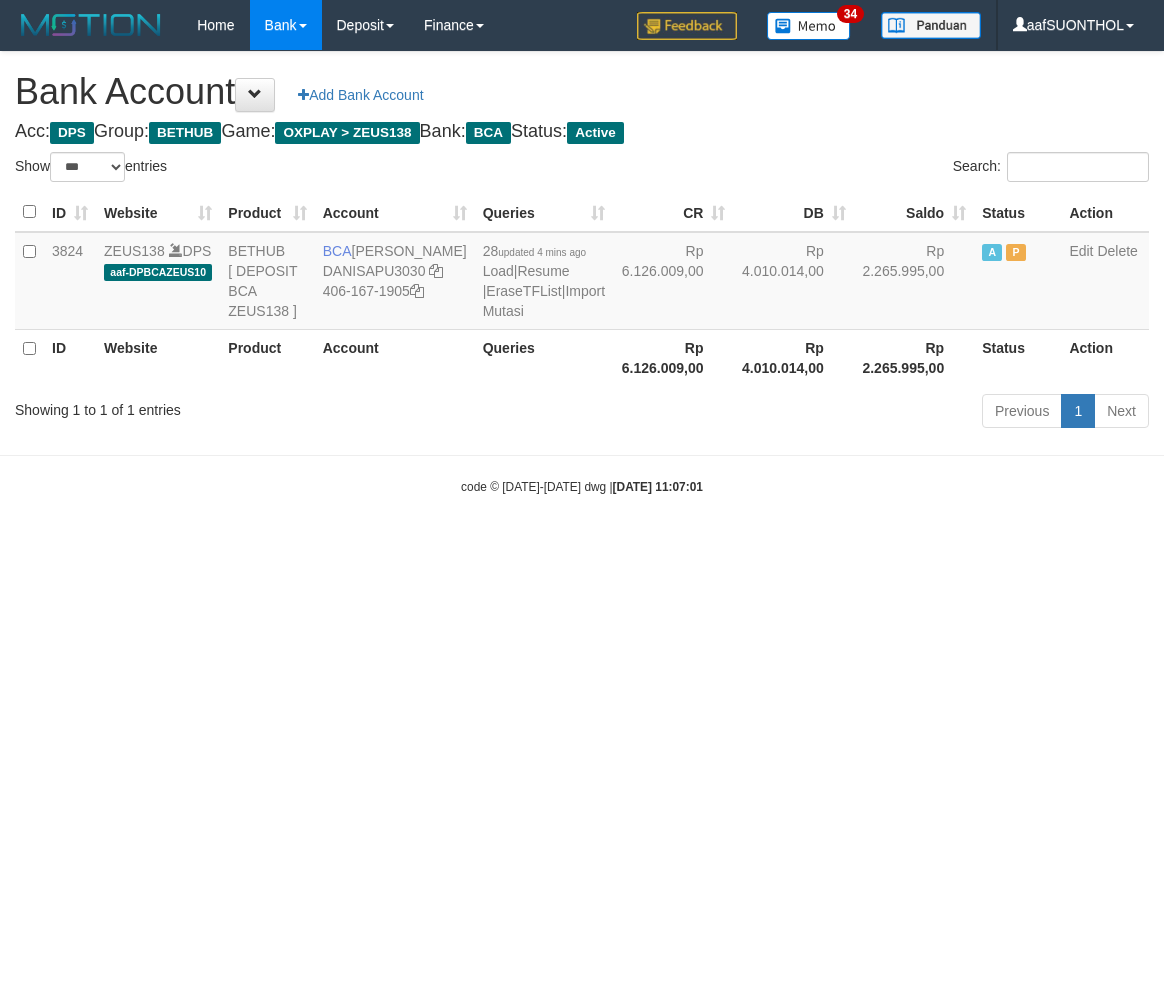 select on "***" 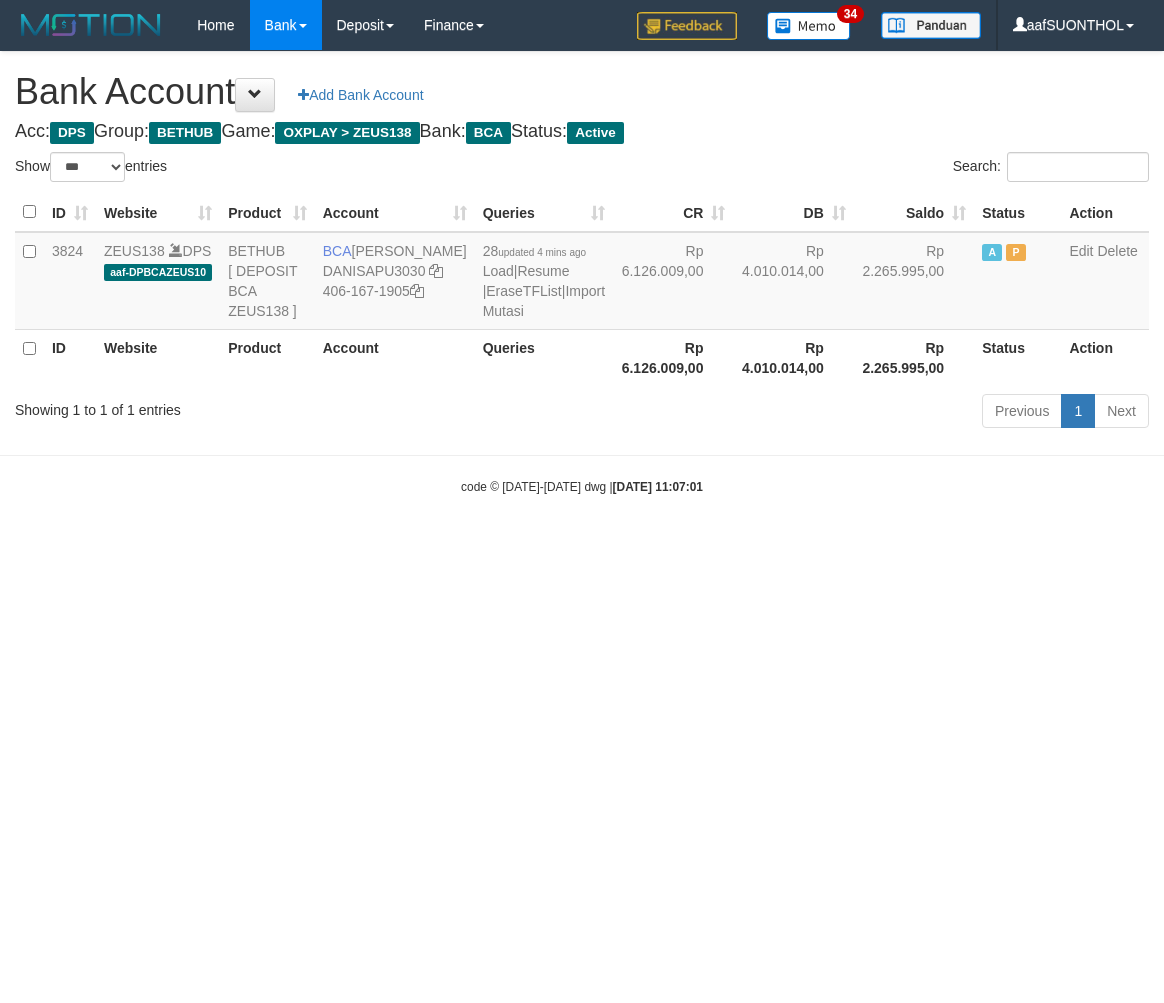 scroll, scrollTop: 0, scrollLeft: 0, axis: both 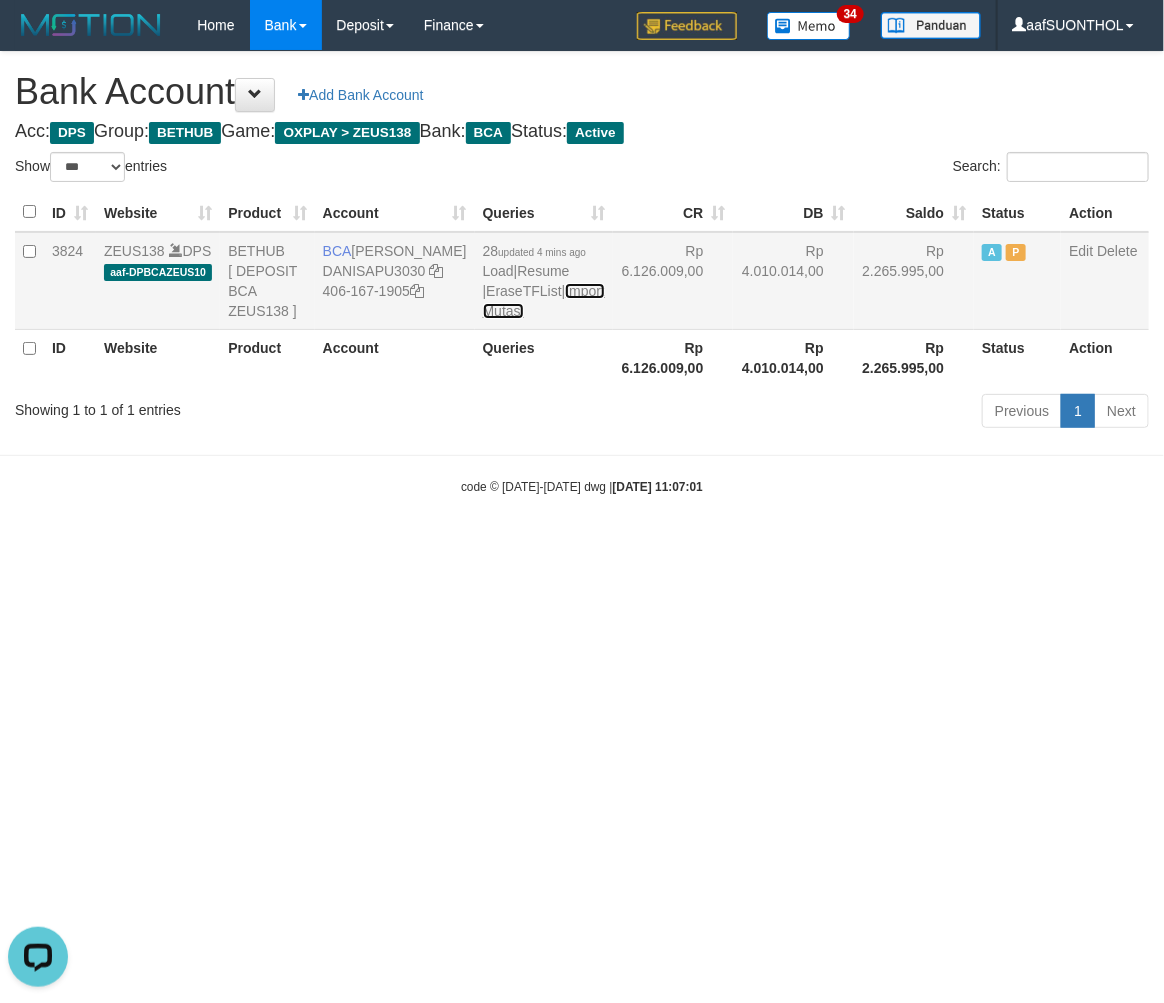 click on "Import Mutasi" at bounding box center [544, 301] 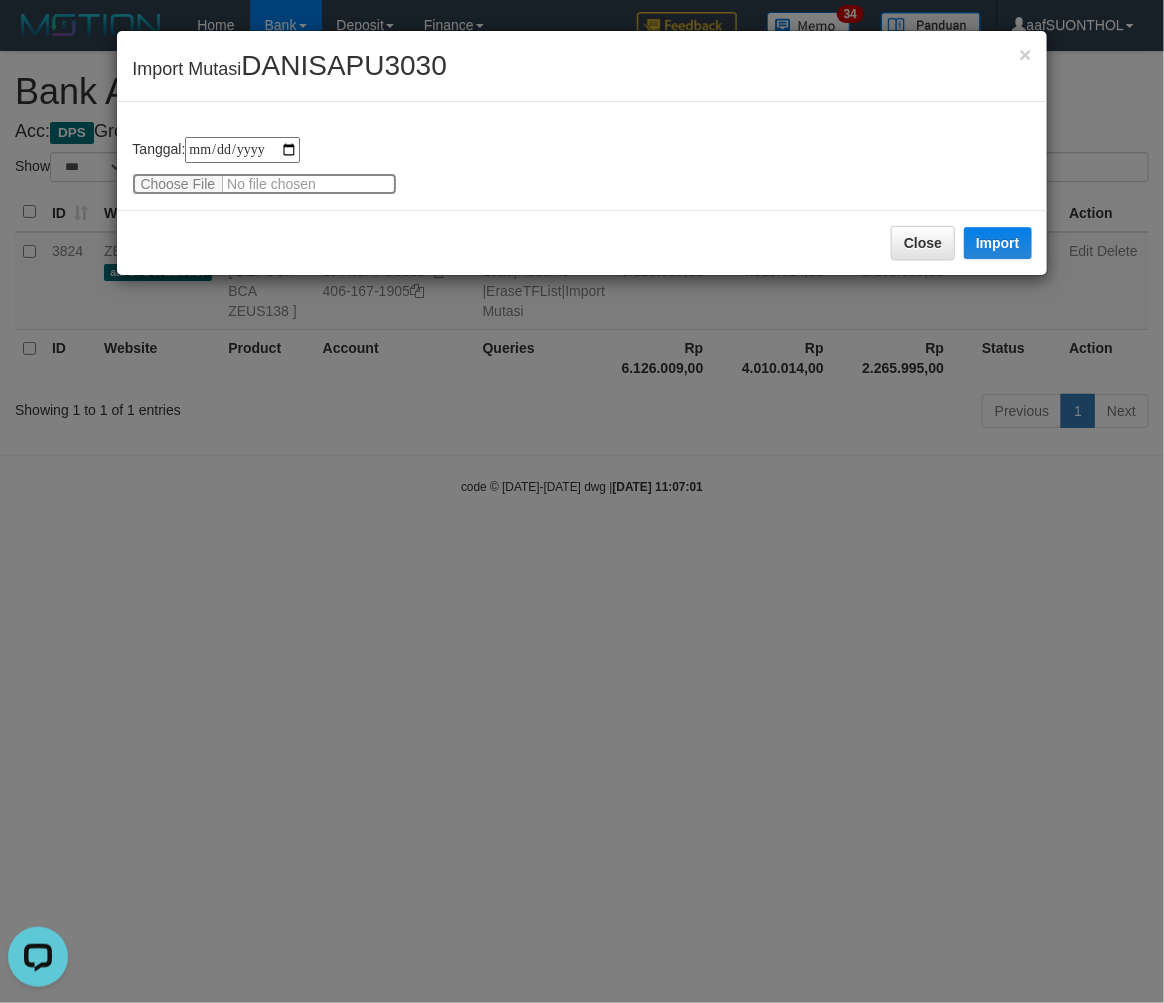 click at bounding box center (264, 184) 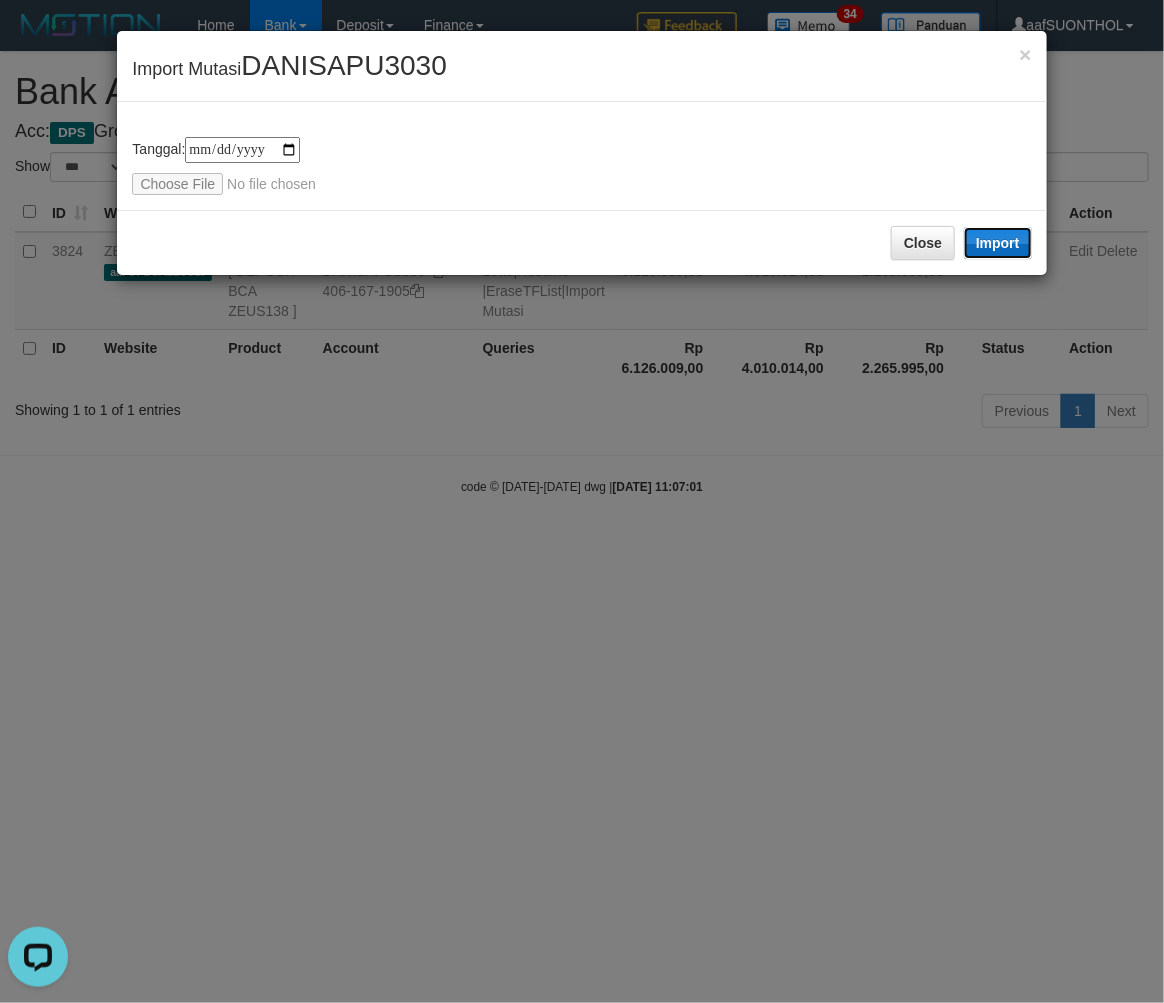click on "Import" at bounding box center [998, 243] 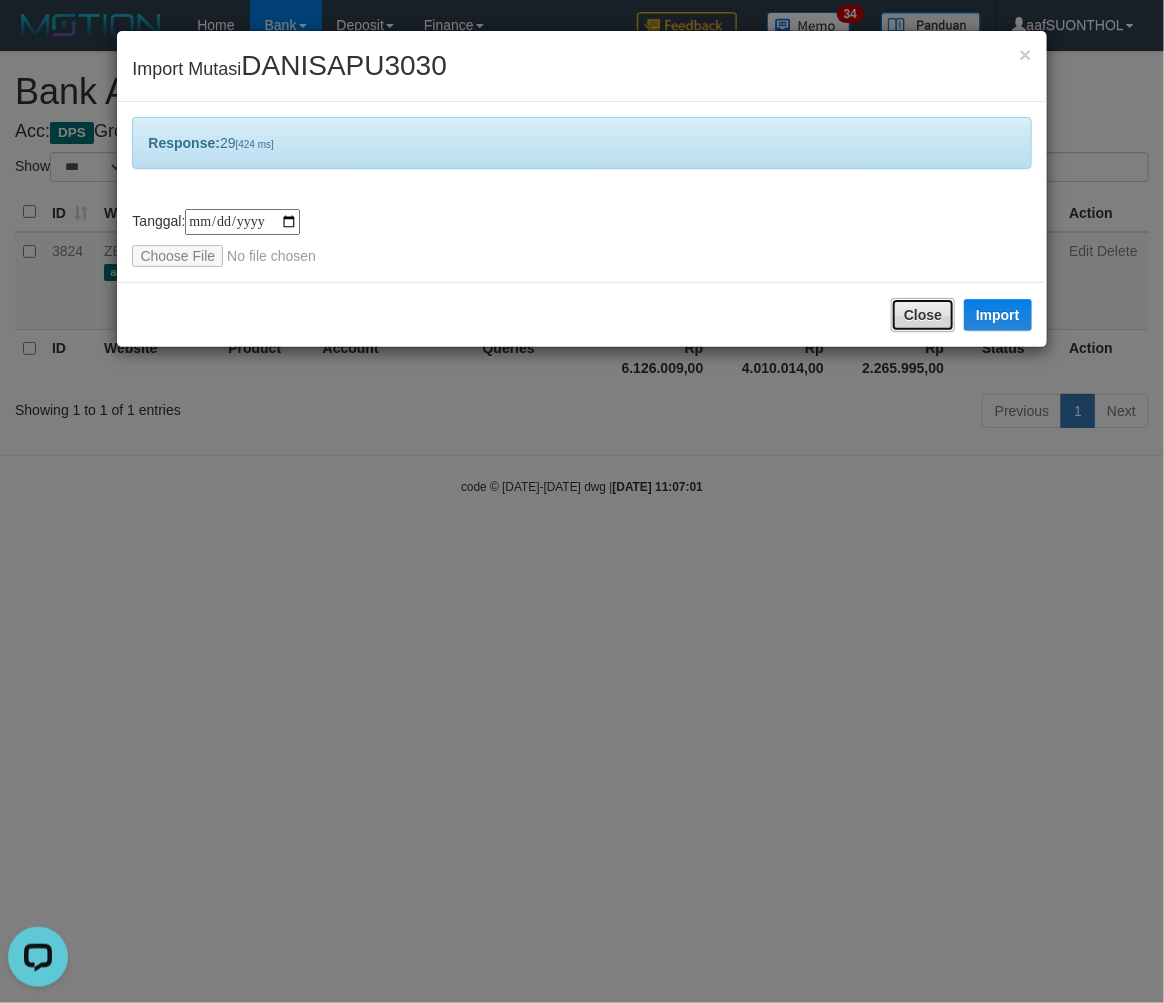 click on "Close" at bounding box center [923, 315] 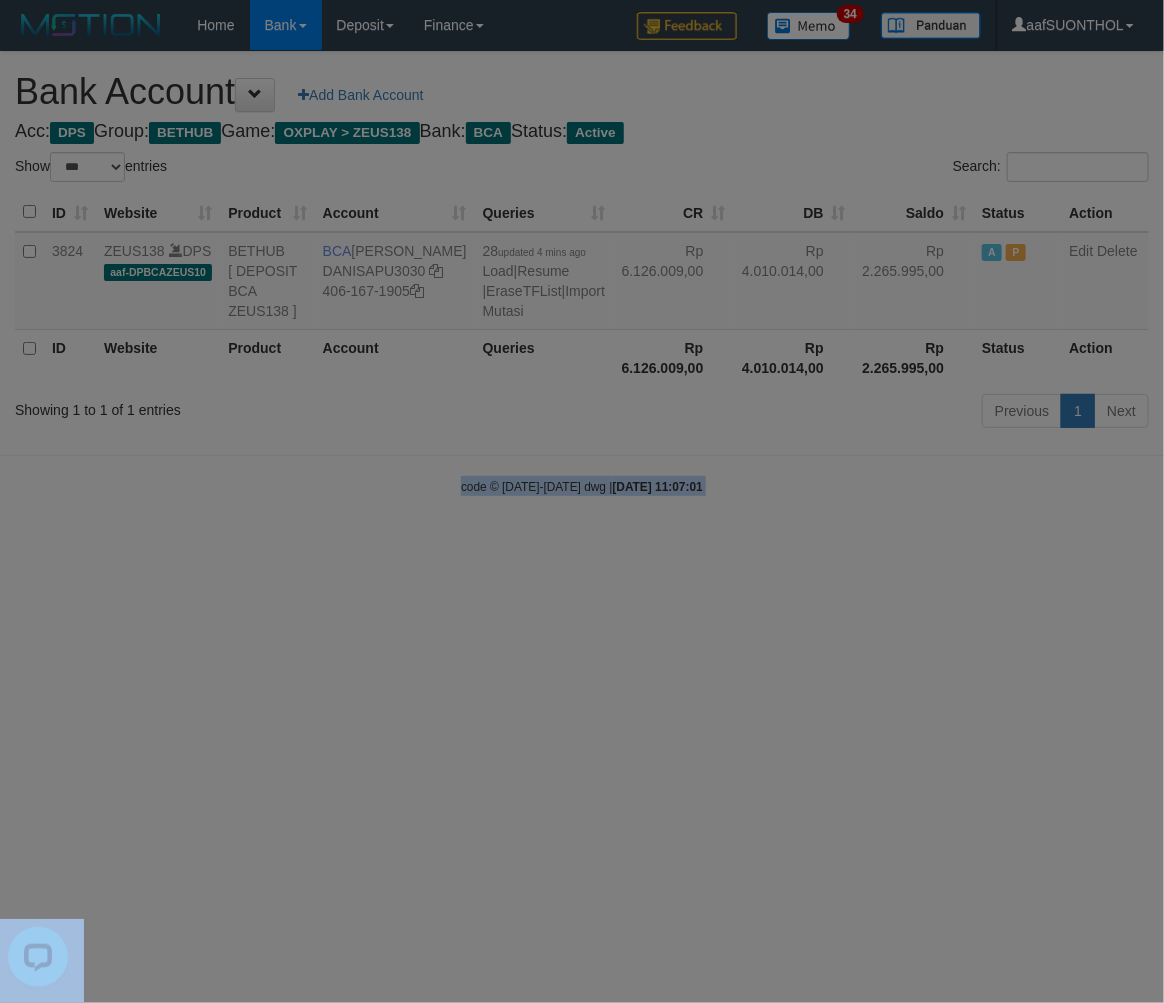 drag, startPoint x: 760, startPoint y: 684, endPoint x: 757, endPoint y: 704, distance: 20.22375 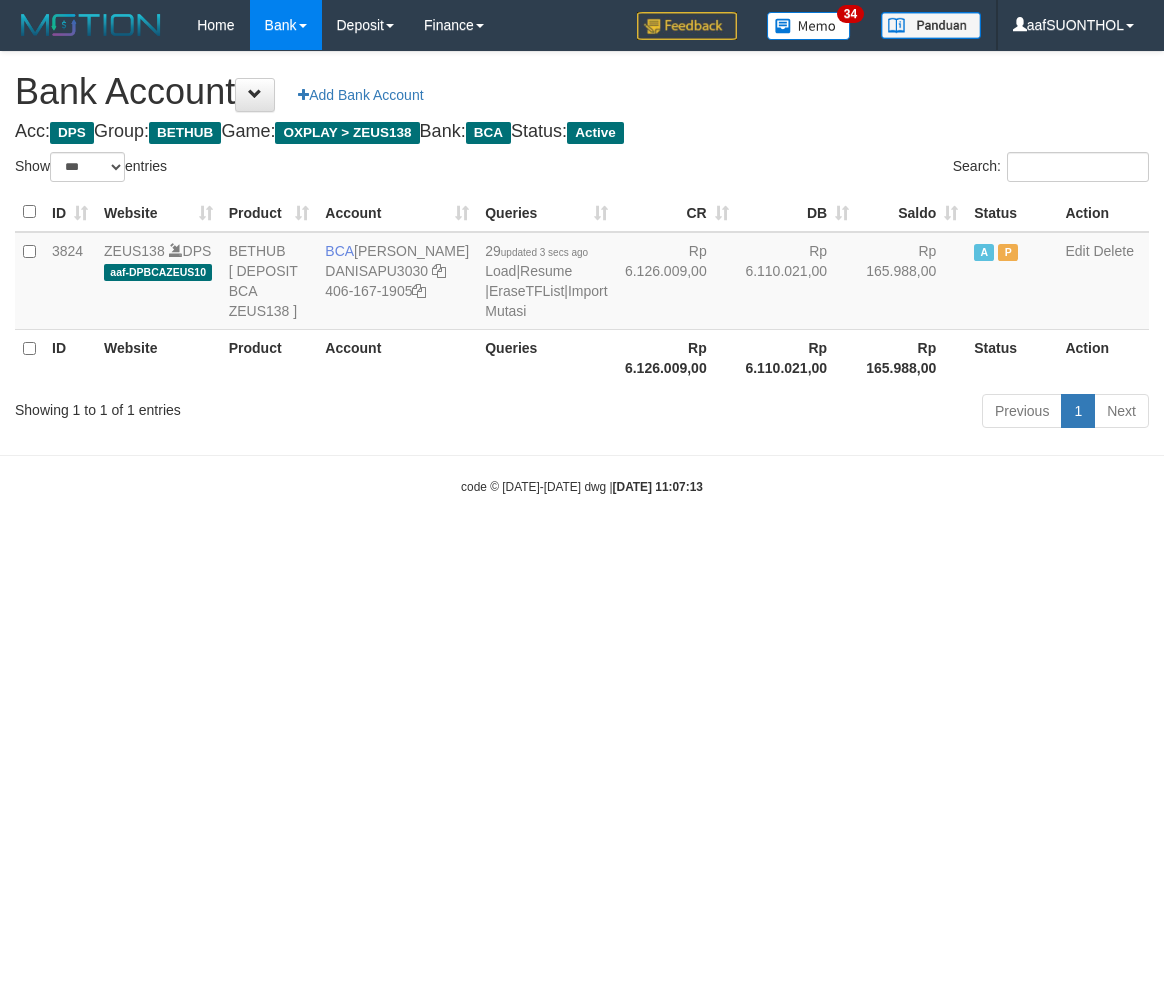 select on "***" 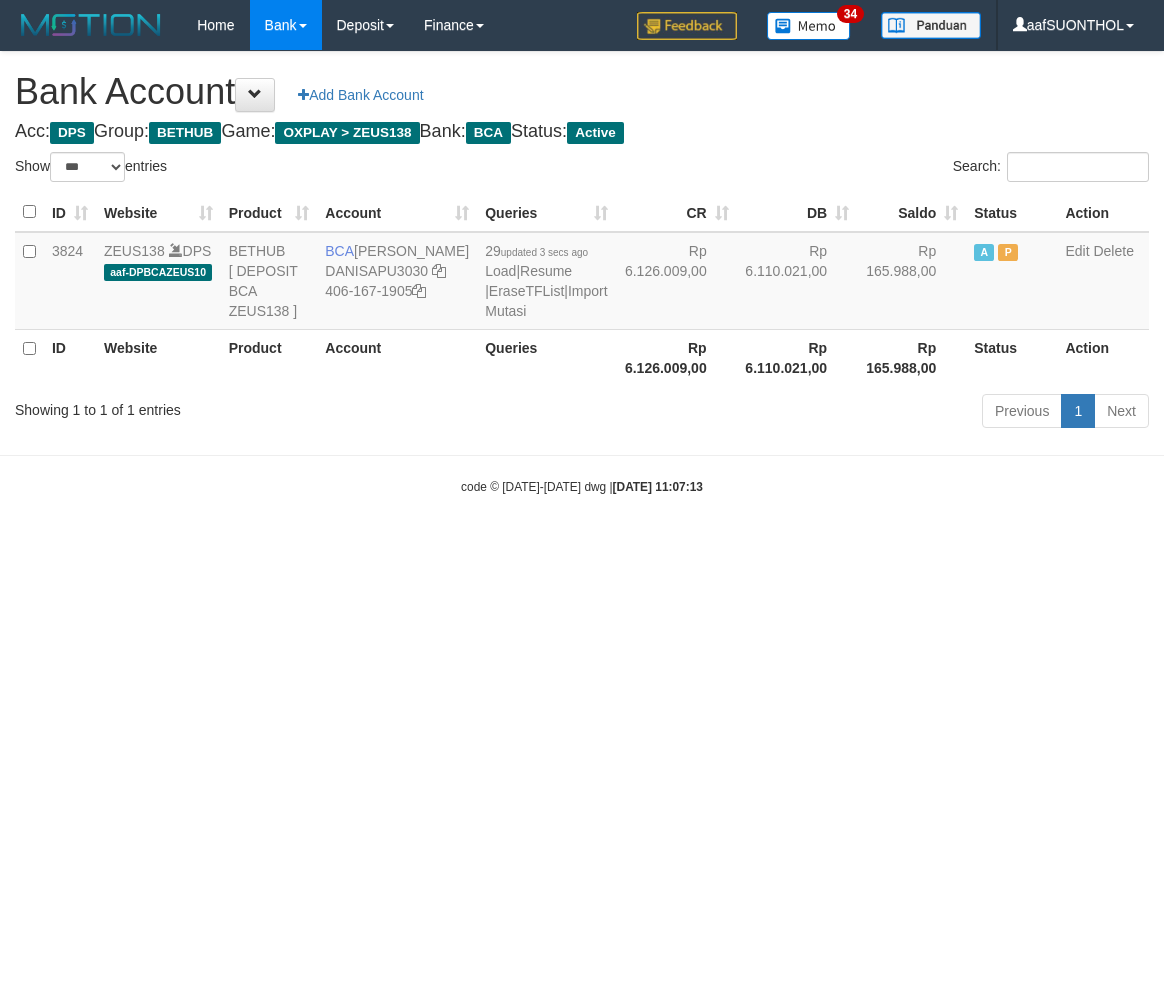 scroll, scrollTop: 0, scrollLeft: 0, axis: both 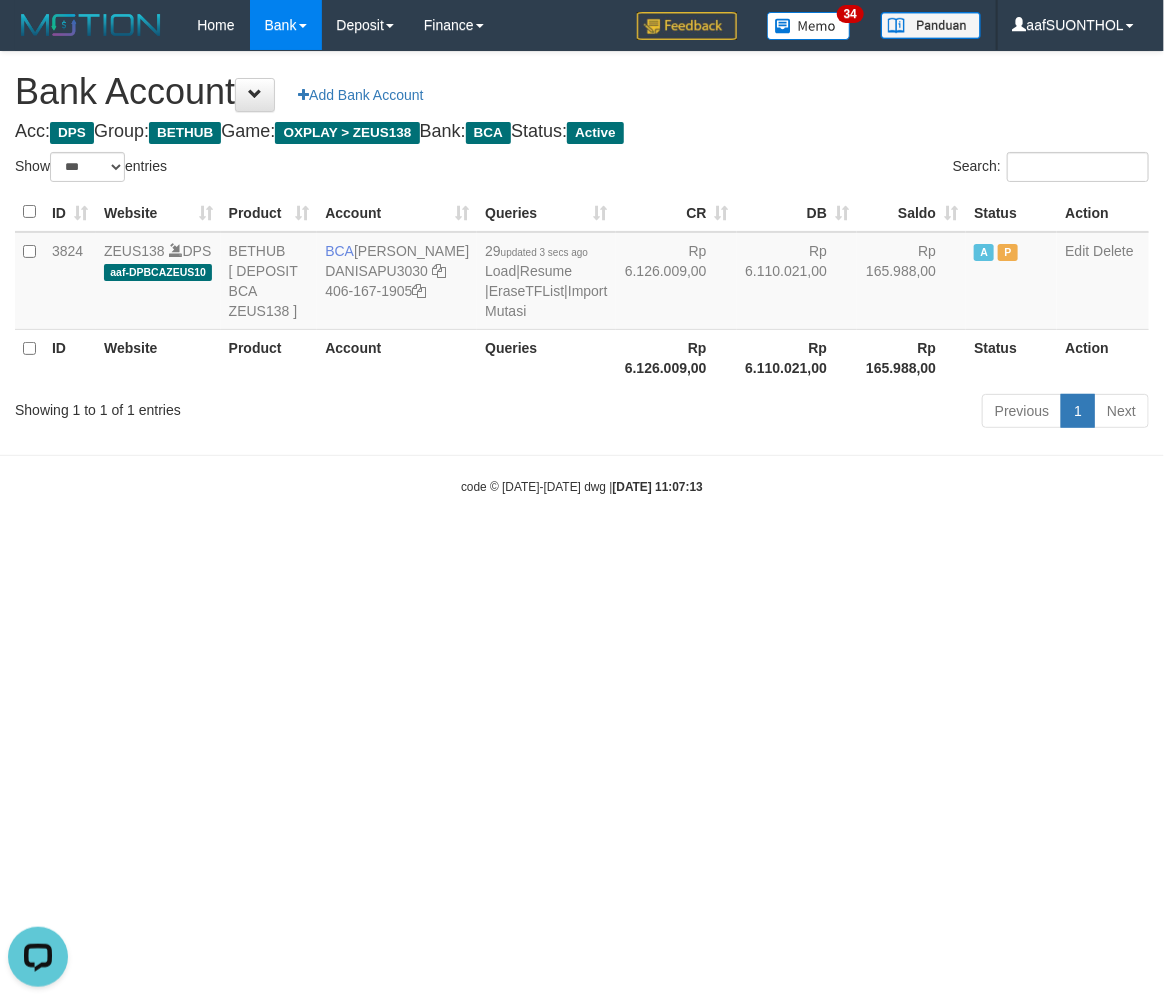click on "Toggle navigation
Home
Bank
Account List
Load
By Website
Group
[OXPLAY]													ZEUS138
By Load Group (DPS)
Sync" at bounding box center [582, 273] 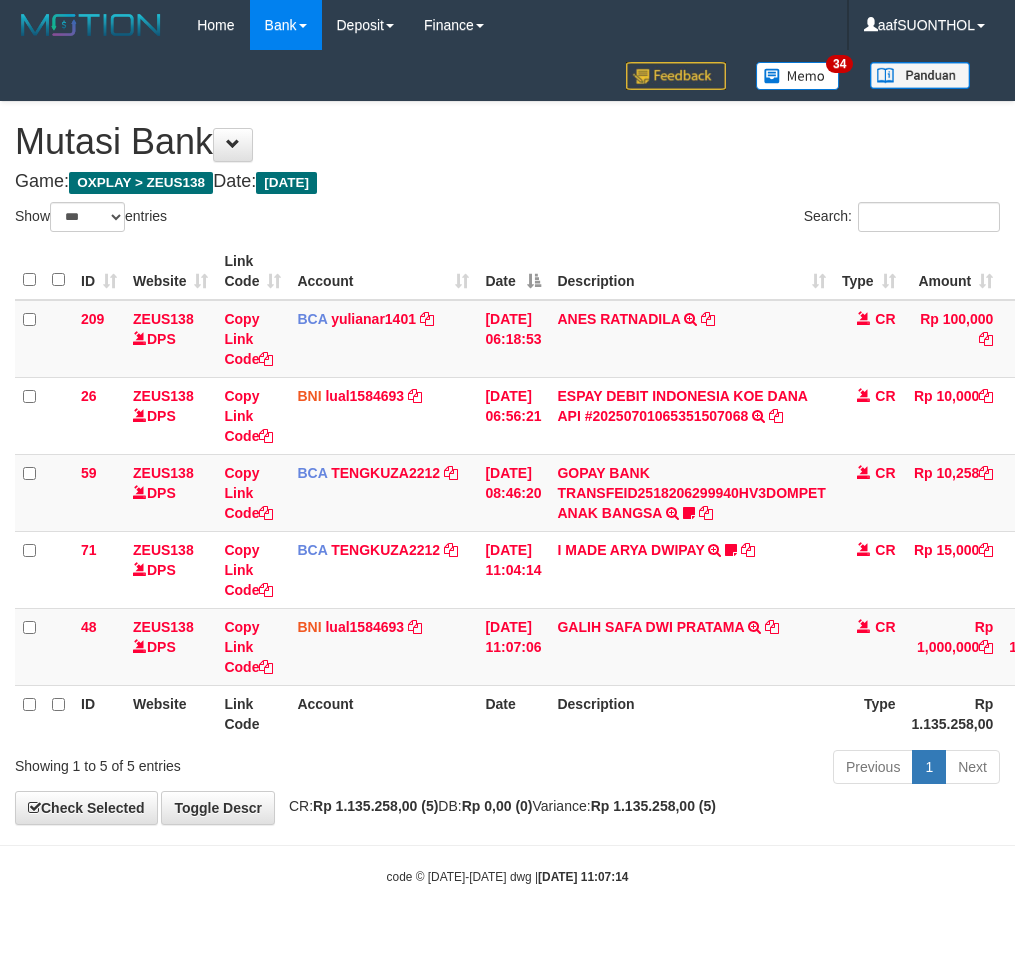 select on "***" 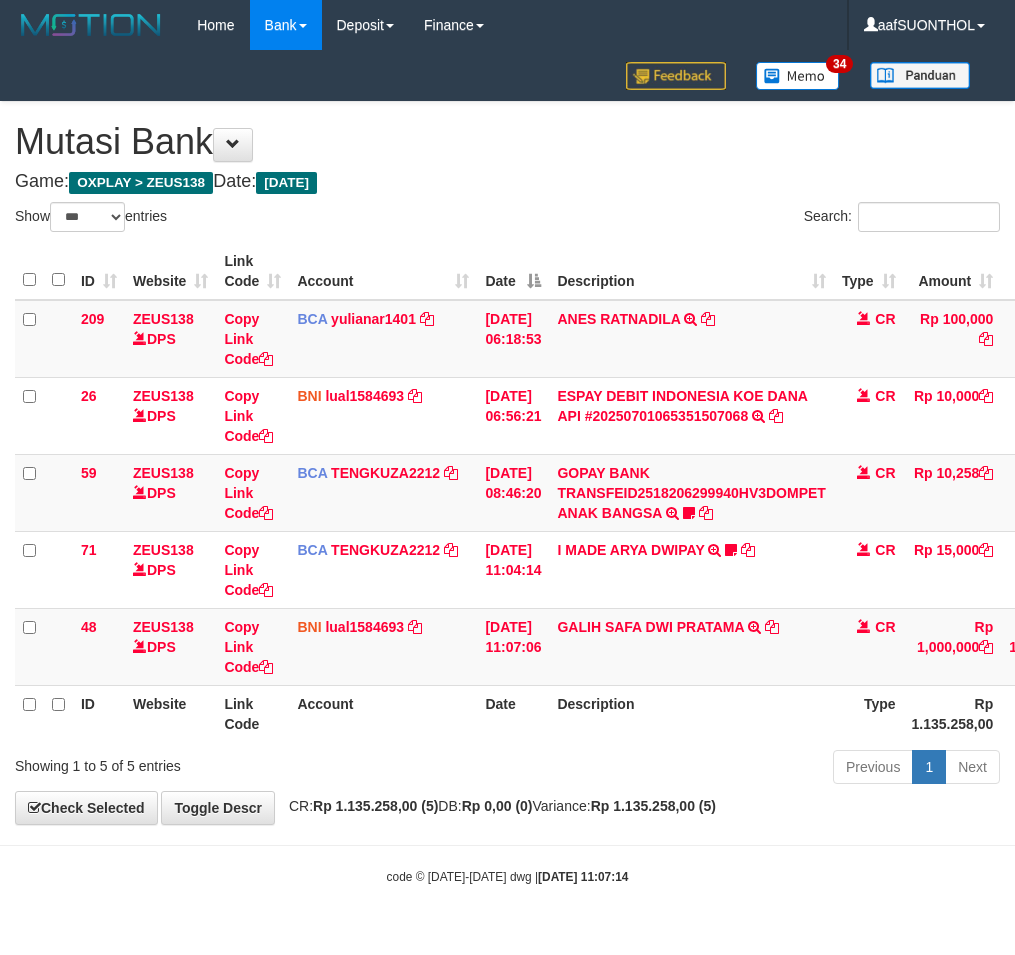 scroll, scrollTop: 0, scrollLeft: 16, axis: horizontal 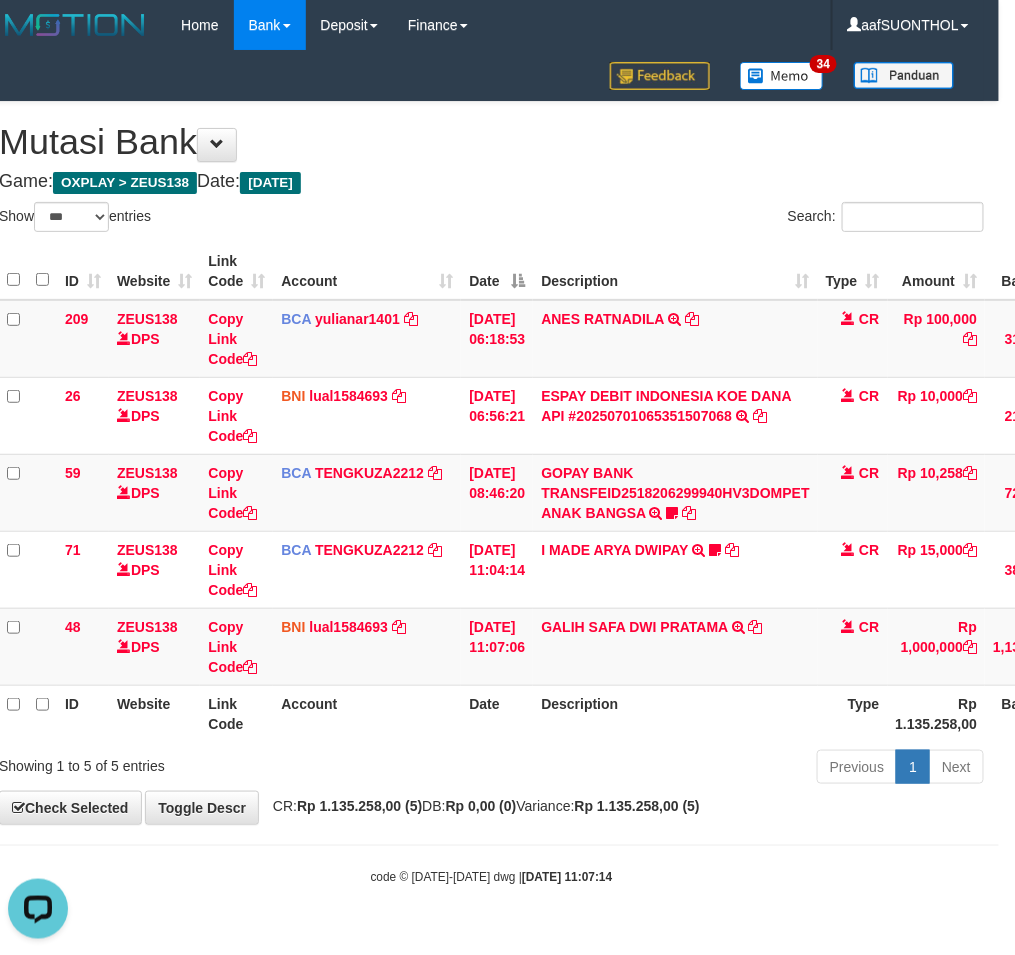 click on "Description" at bounding box center [675, 713] 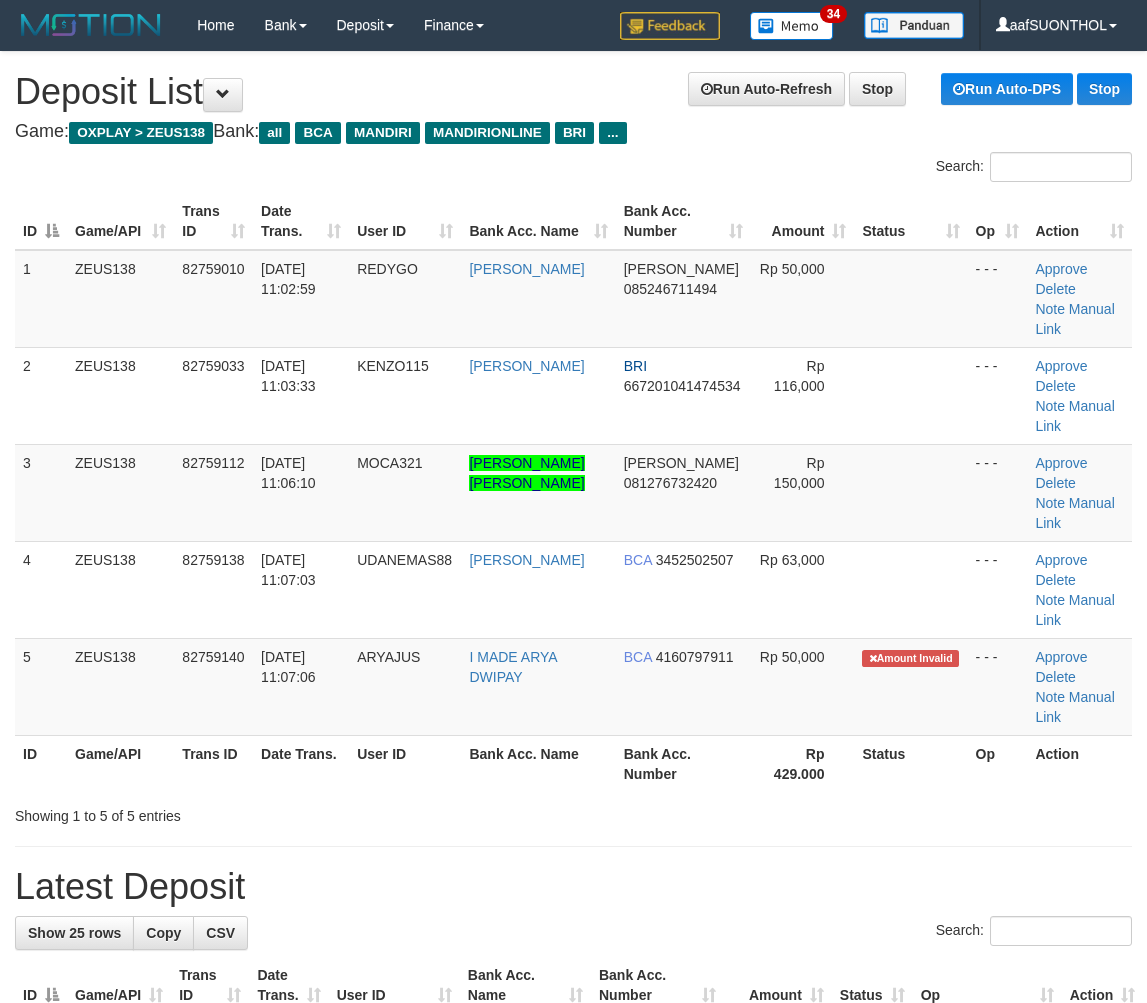 scroll, scrollTop: 0, scrollLeft: 0, axis: both 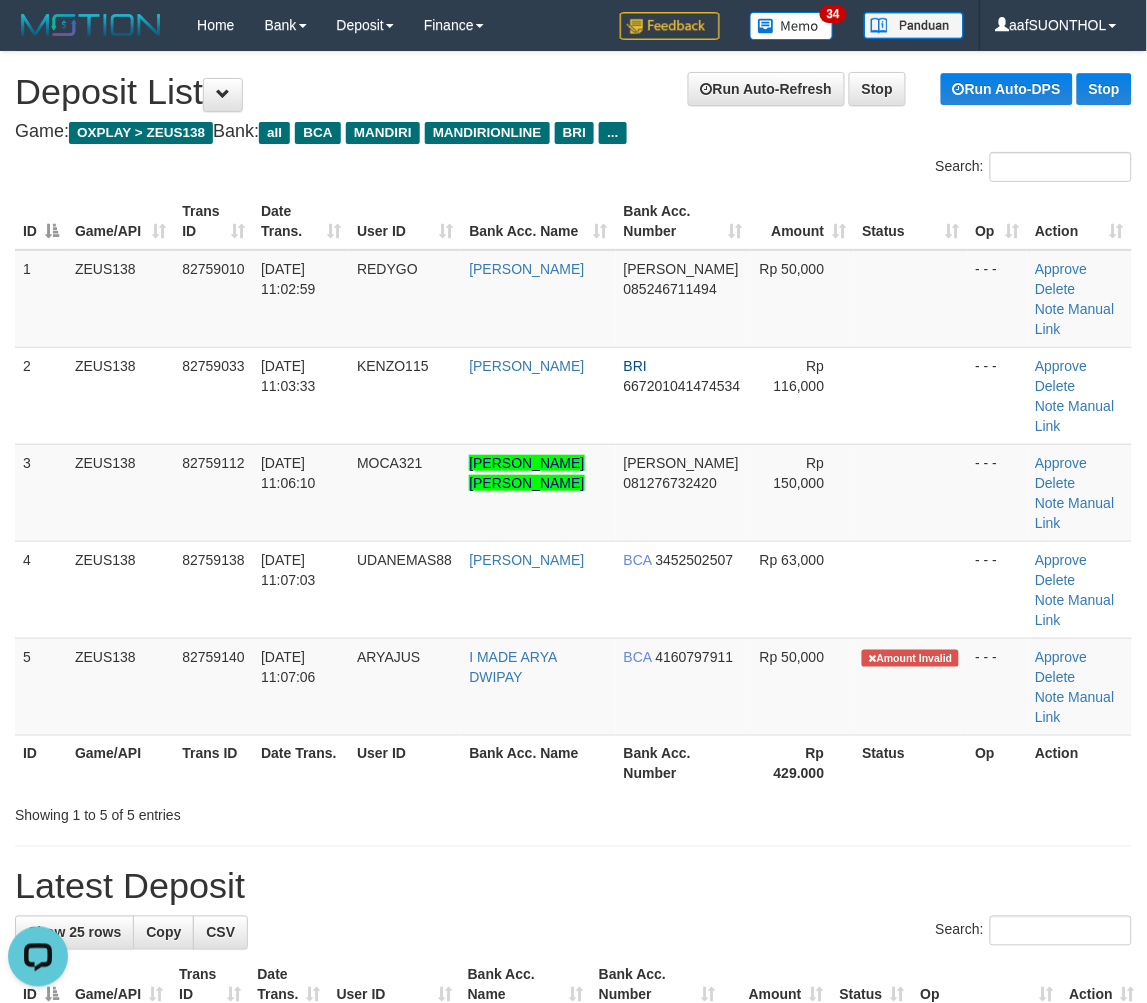 click on "**********" at bounding box center (573, 1322) 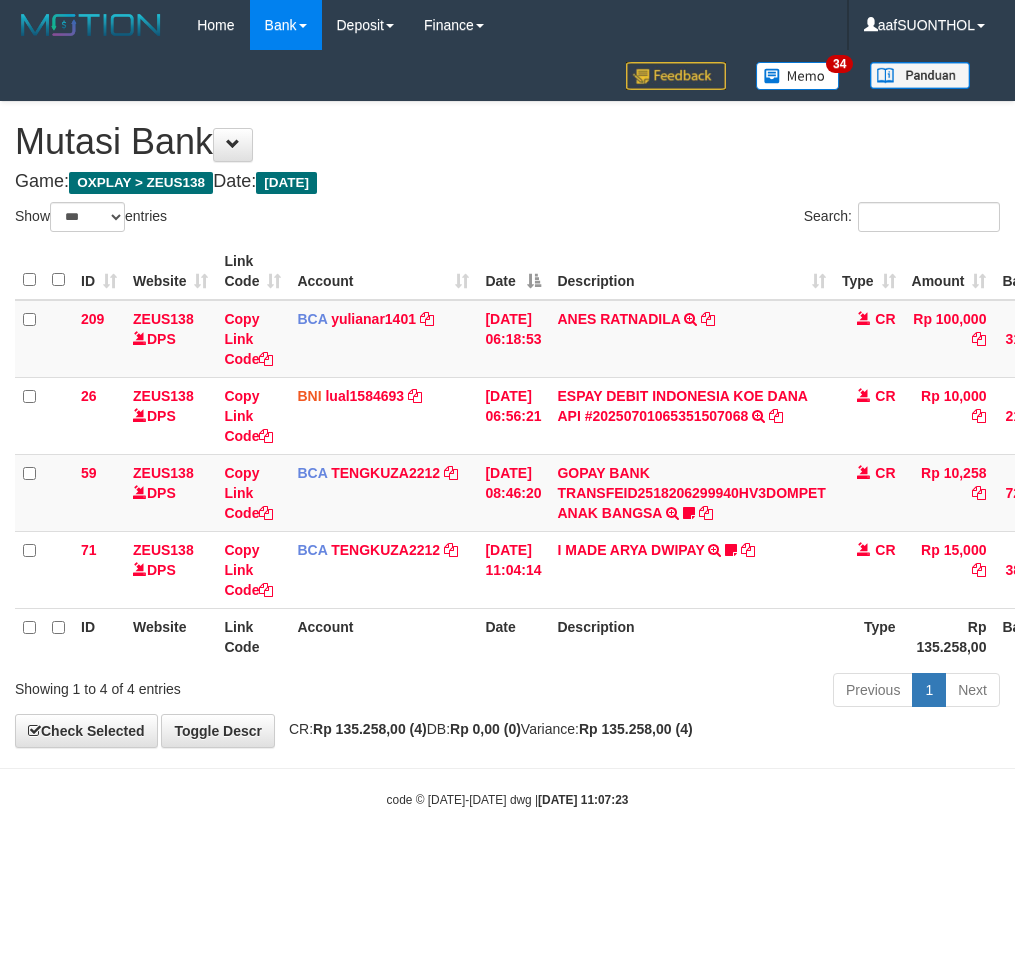select on "***" 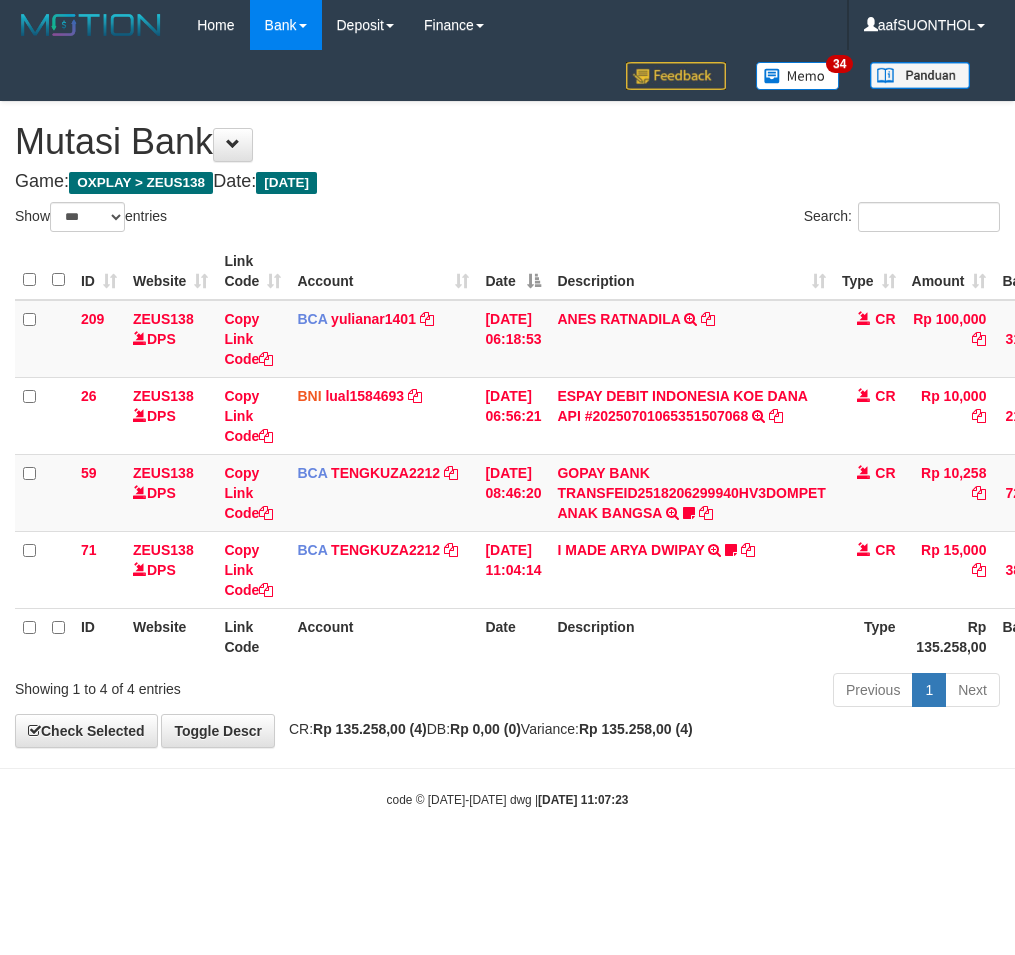 scroll, scrollTop: 0, scrollLeft: 16, axis: horizontal 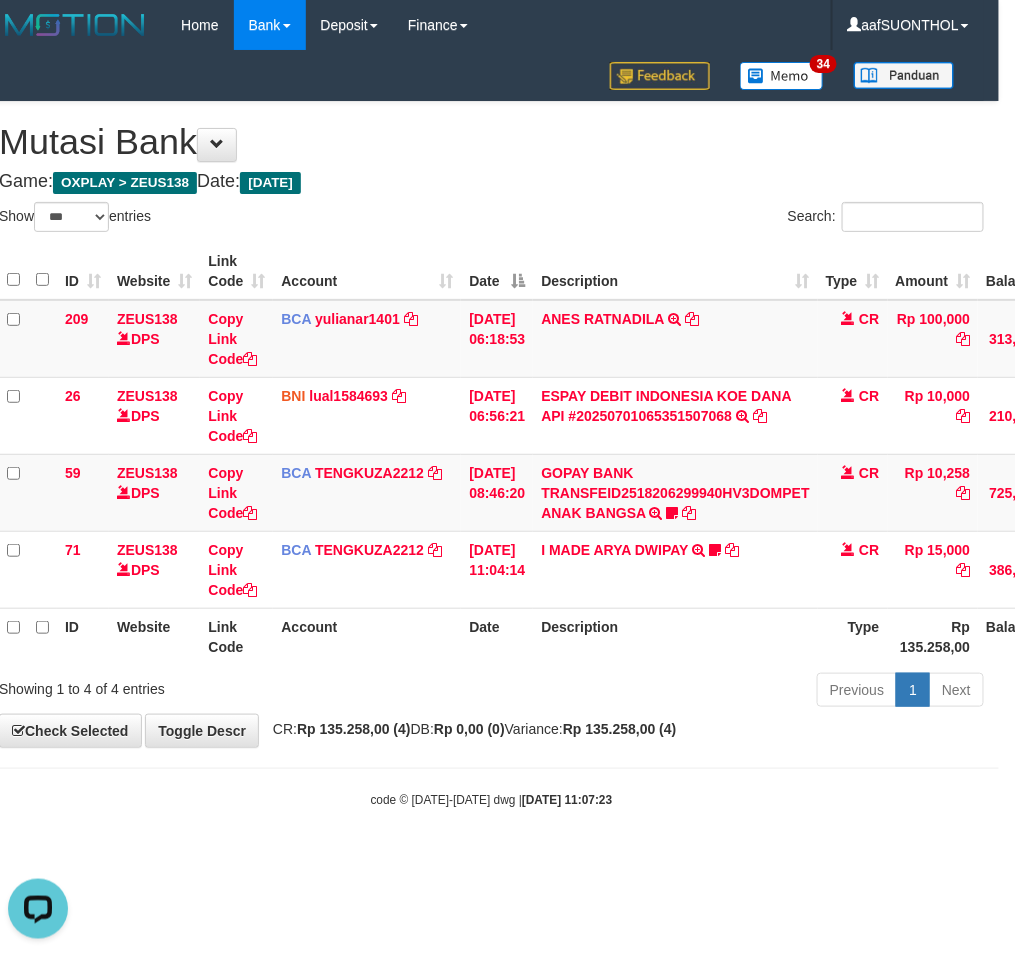 click on "Toggle navigation
Home
Bank
Account List
Load
By Website
Group
[OXPLAY]													ZEUS138
By Load Group (DPS)" at bounding box center (491, 429) 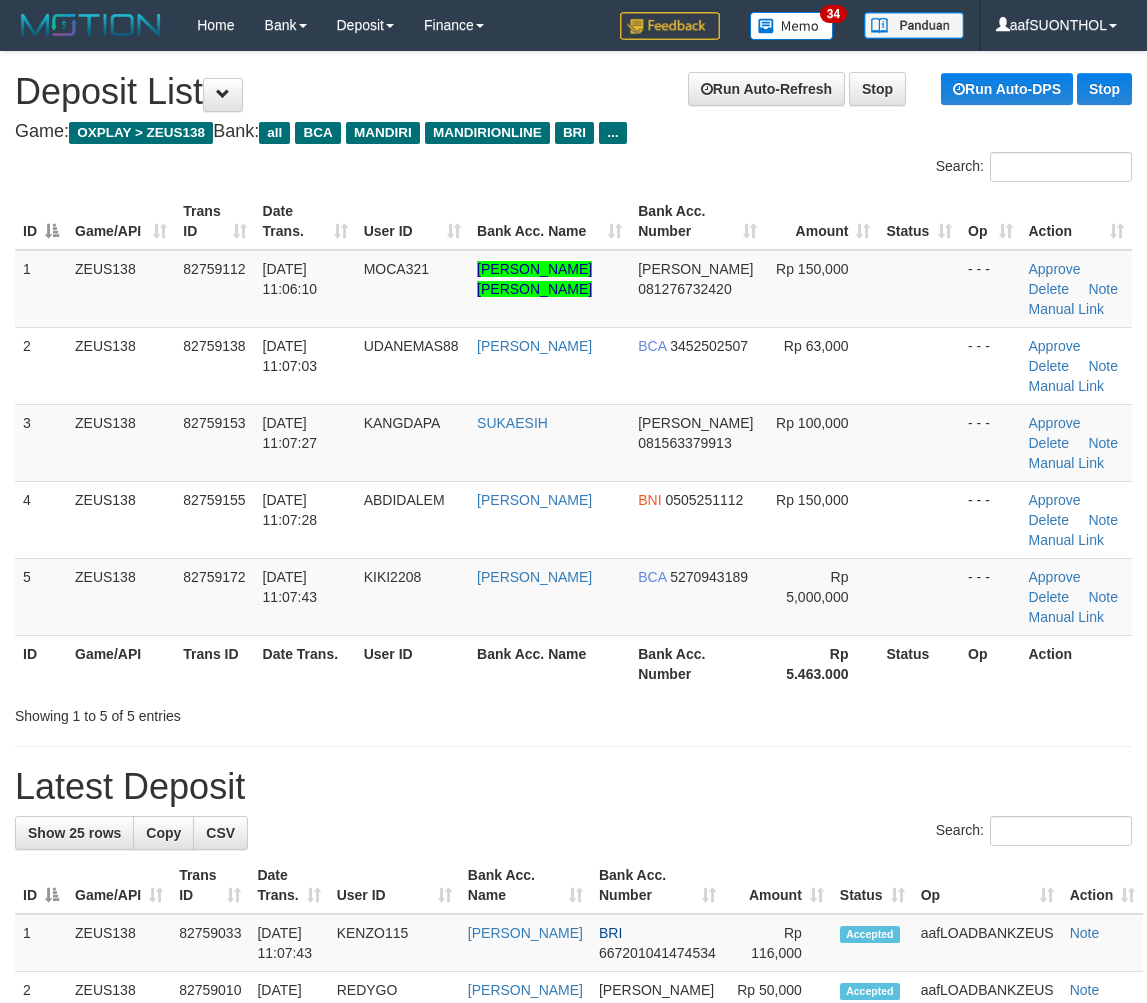scroll, scrollTop: 0, scrollLeft: 0, axis: both 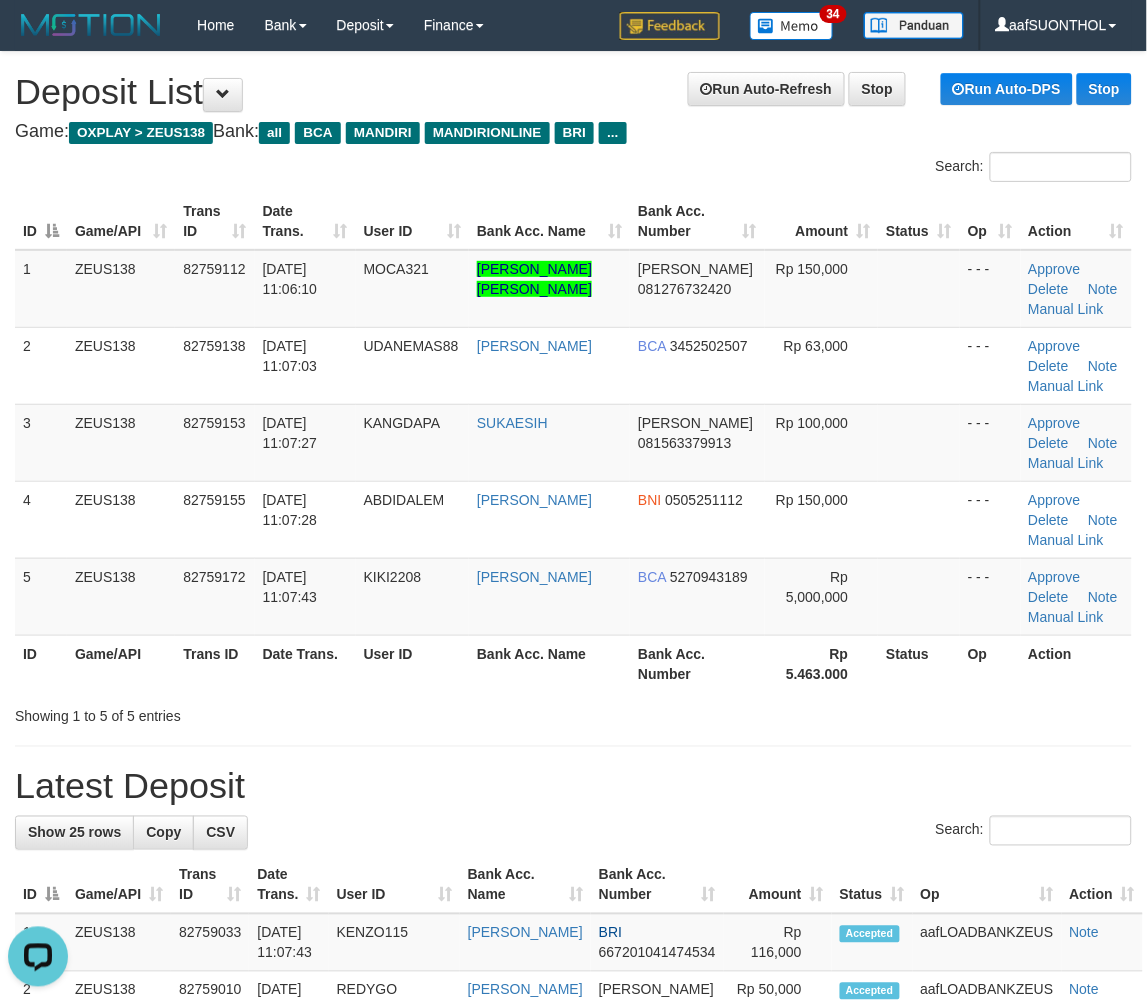 click on "Latest Deposit" at bounding box center [573, 787] 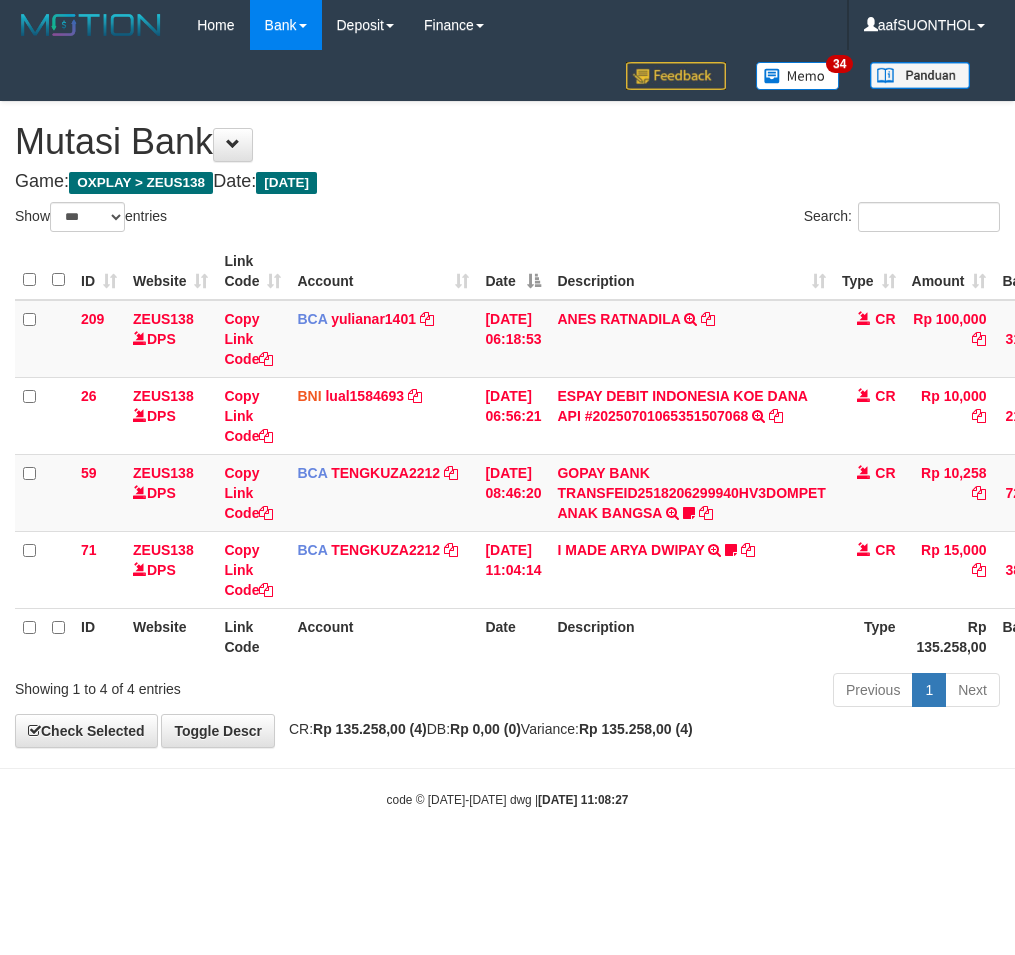 select on "***" 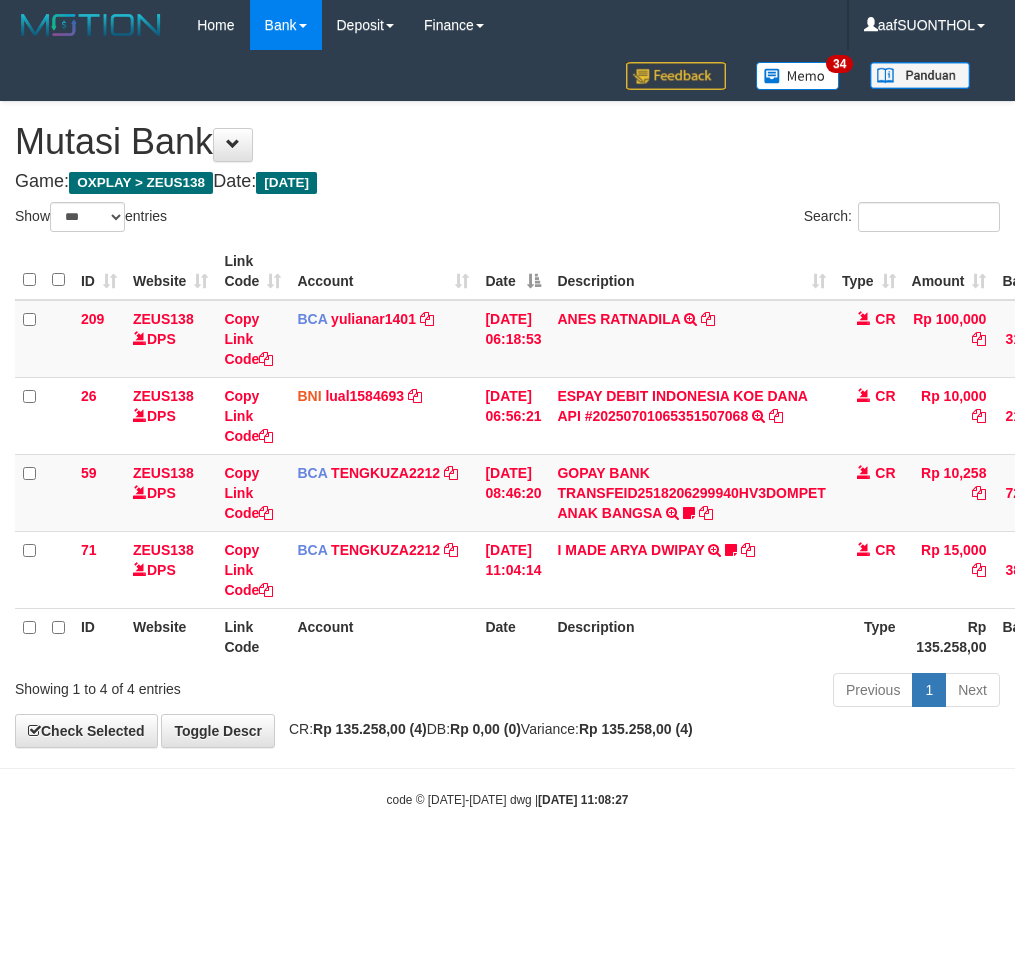 scroll, scrollTop: 0, scrollLeft: 16, axis: horizontal 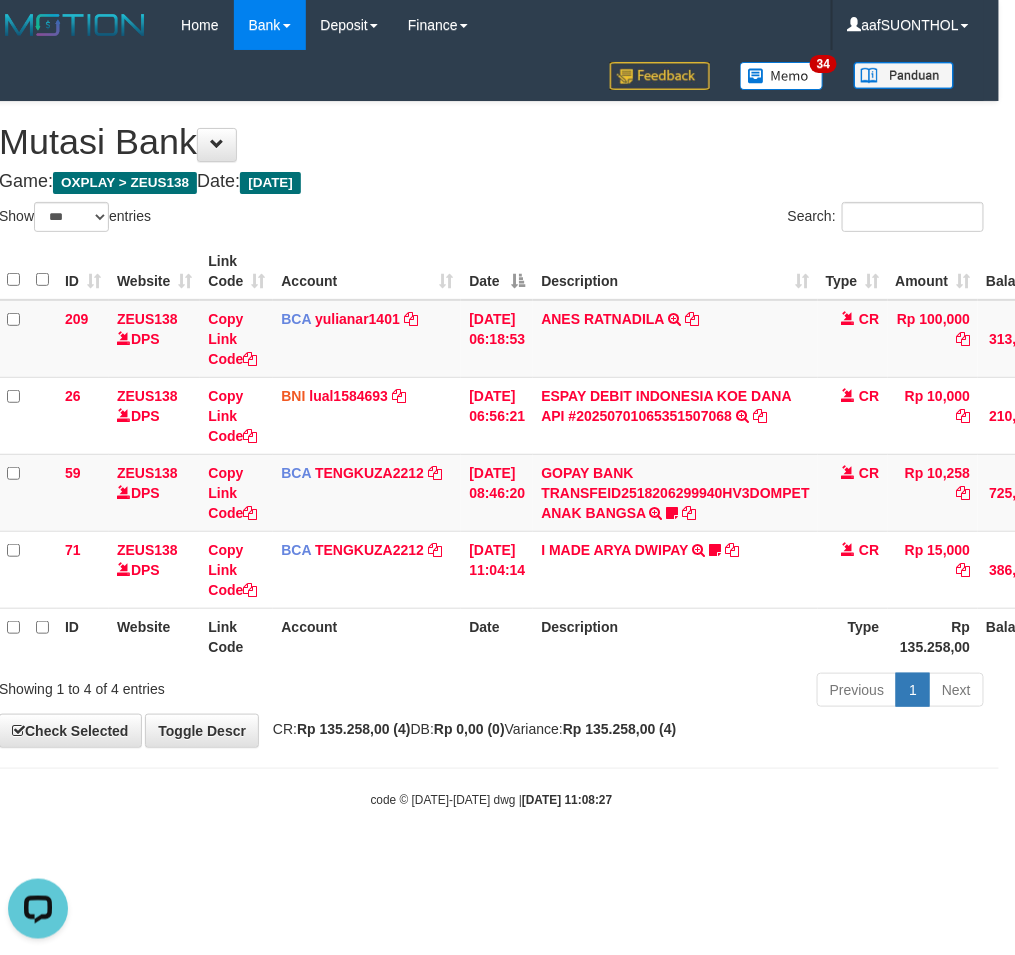 drag, startPoint x: 684, startPoint y: 852, endPoint x: 665, endPoint y: 838, distance: 23.600847 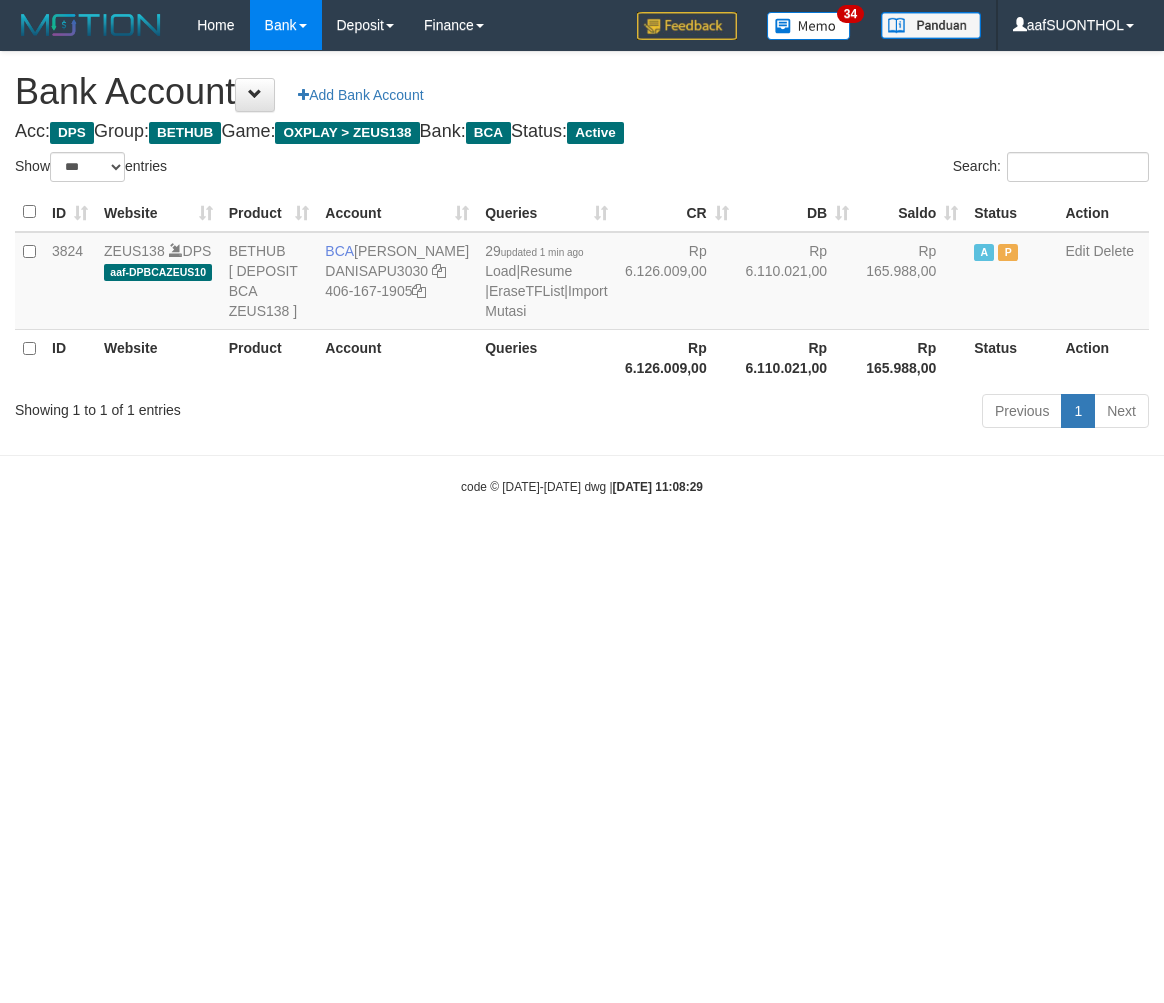 select on "***" 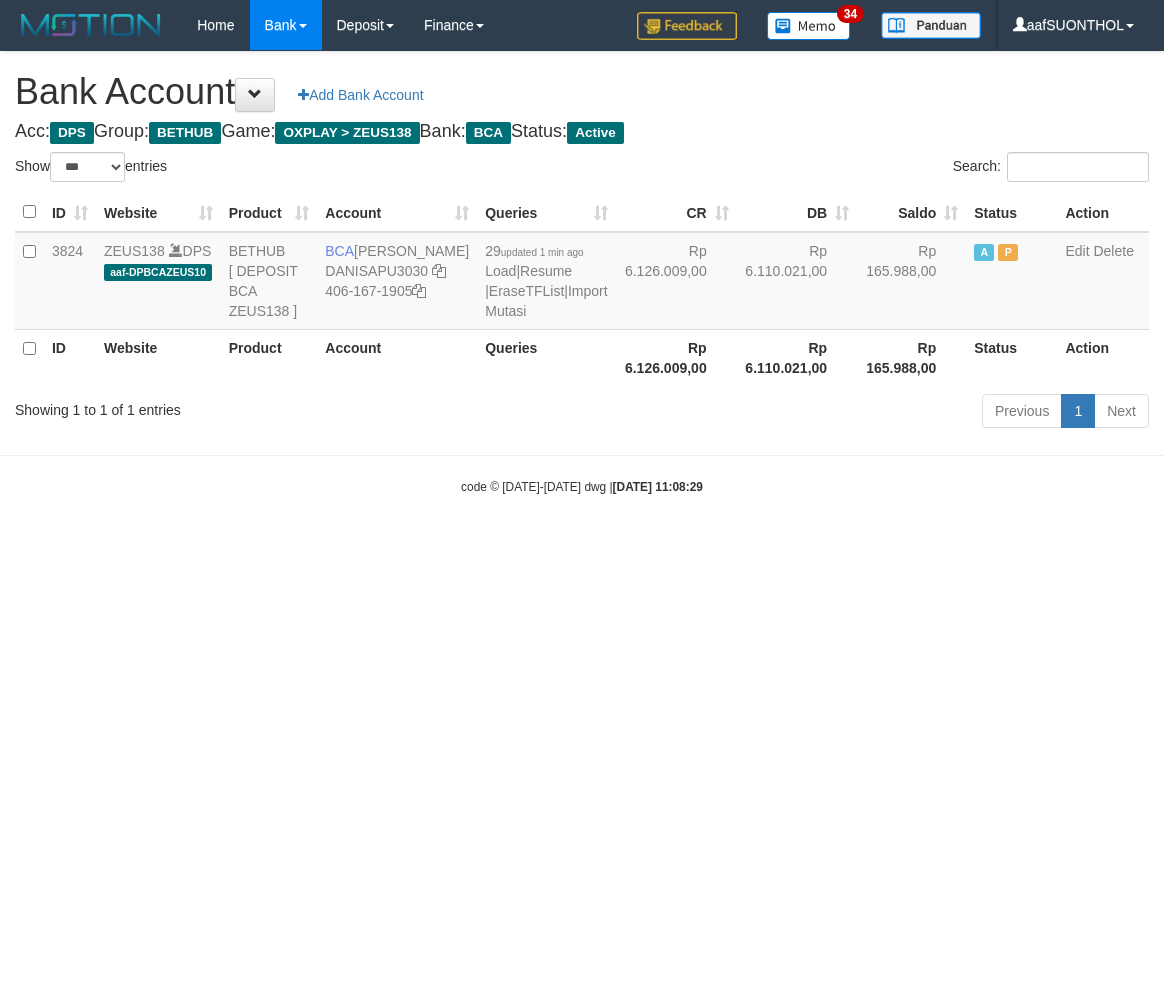 scroll, scrollTop: 0, scrollLeft: 0, axis: both 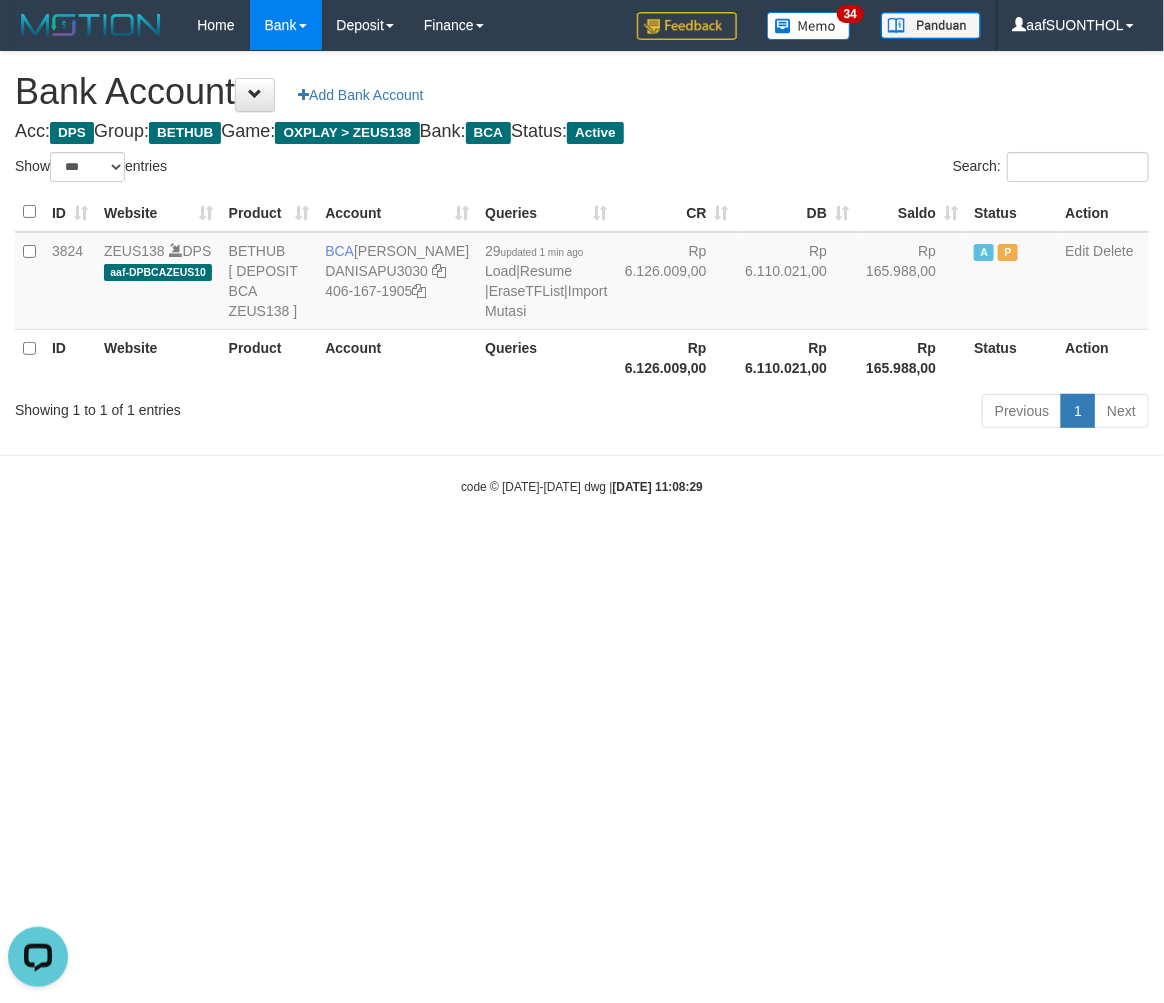click on "Toggle navigation
Home
Bank
Account List
Load
By Website
Group
[OXPLAY]													ZEUS138
By Load Group (DPS)
Sync" at bounding box center (582, 273) 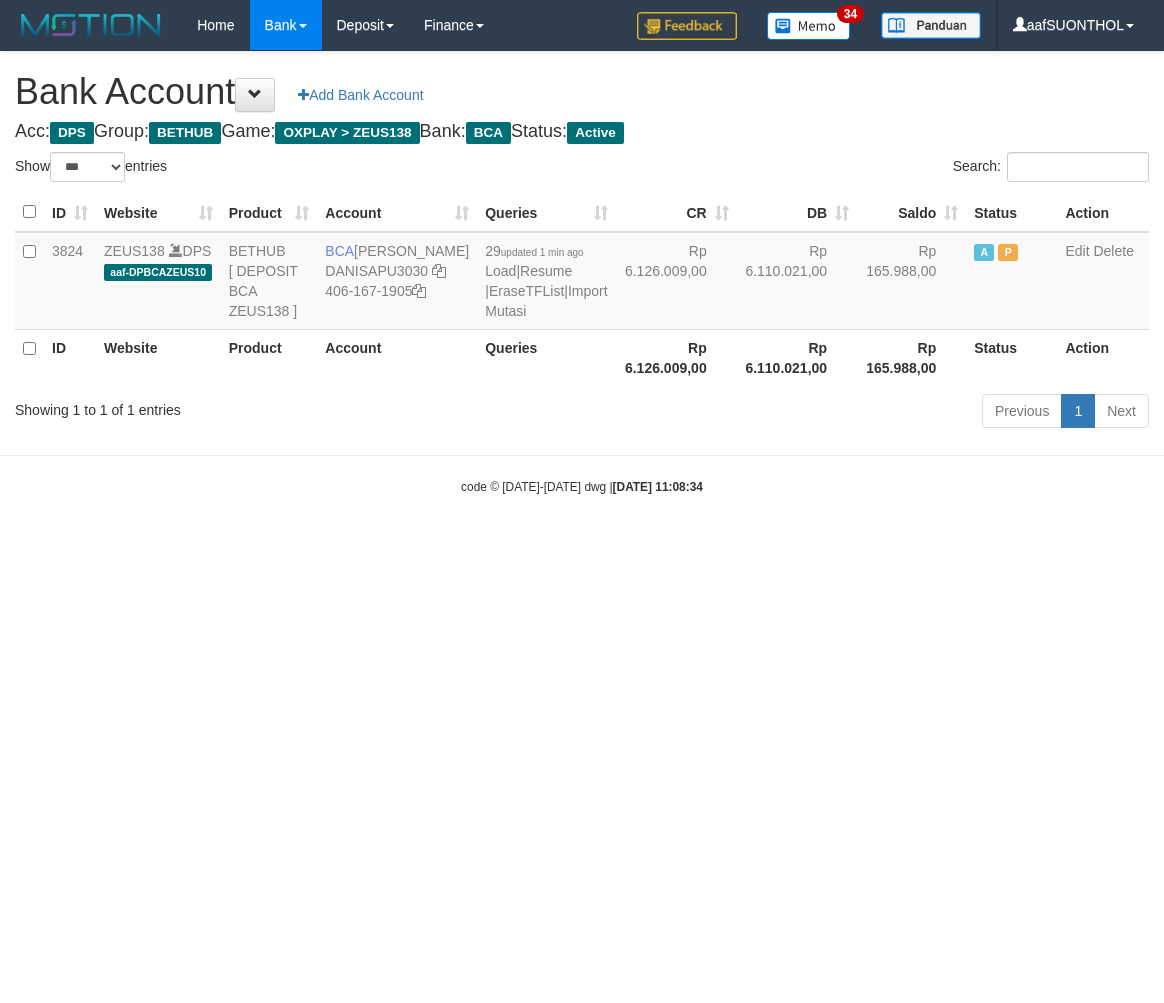 select on "***" 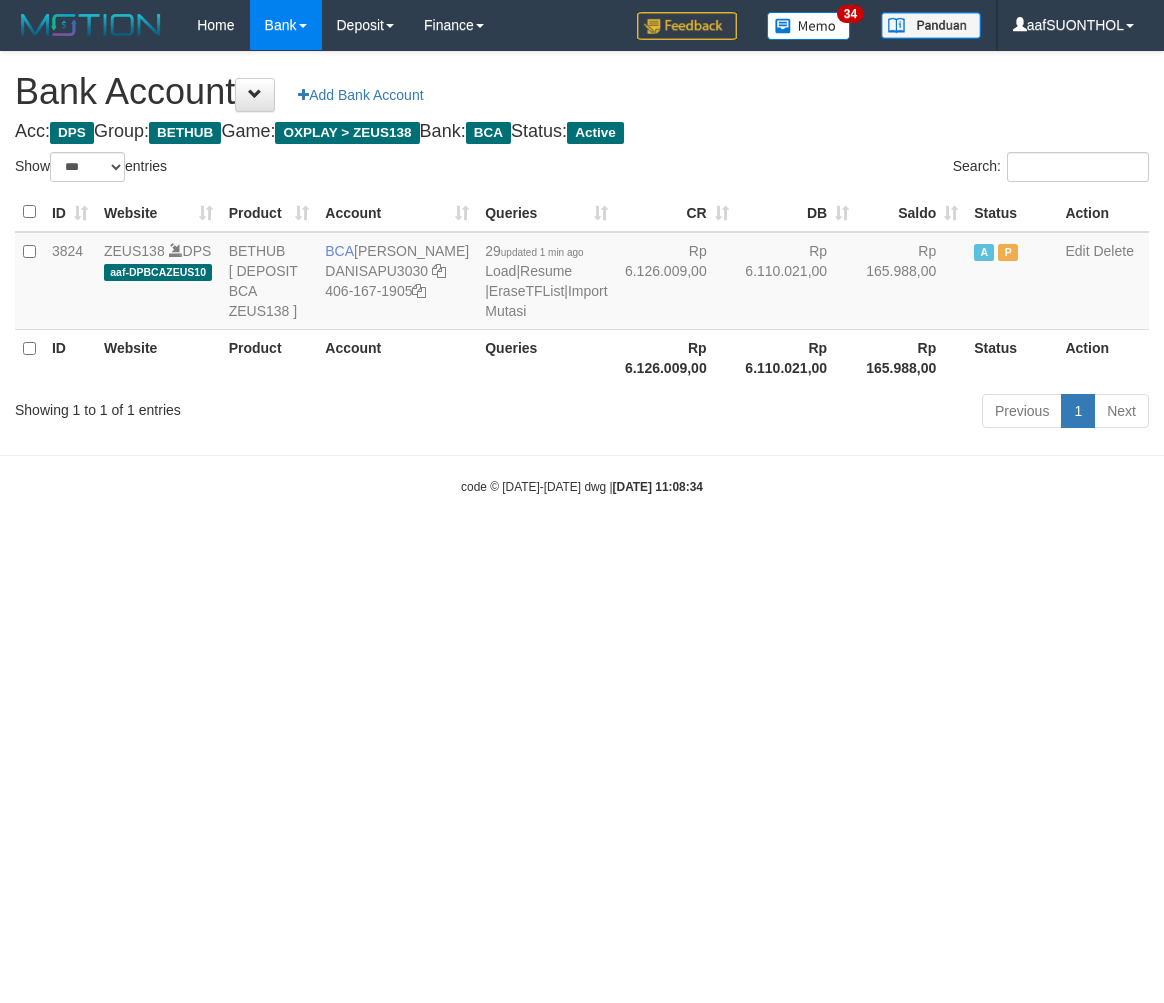 scroll, scrollTop: 0, scrollLeft: 0, axis: both 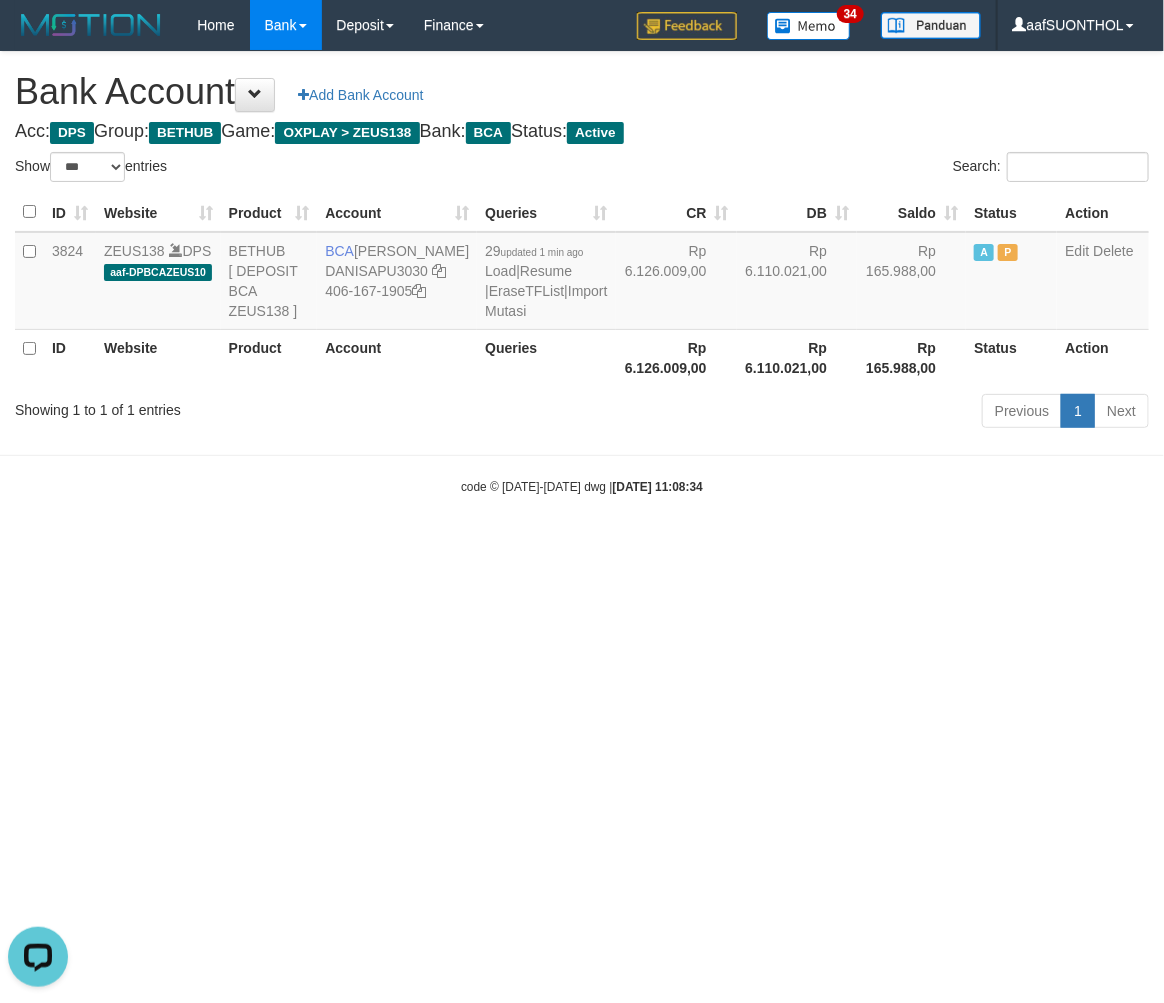 drag, startPoint x: 417, startPoint y: 825, endPoint x: 440, endPoint y: 846, distance: 31.144823 